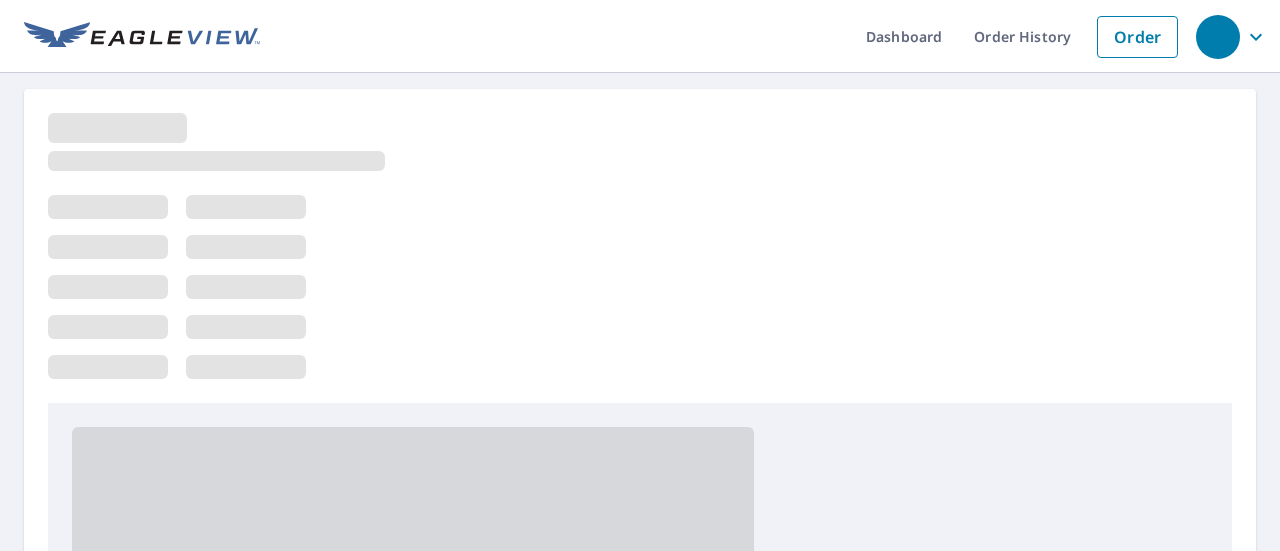 scroll, scrollTop: 0, scrollLeft: 0, axis: both 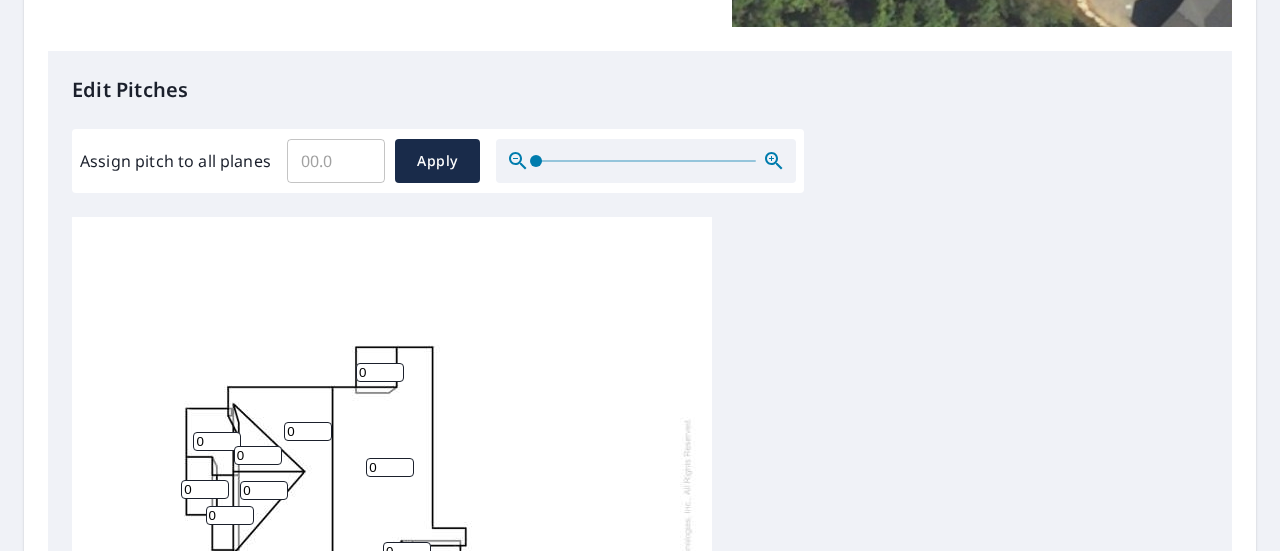 click on "Assign pitch to all planes" at bounding box center [336, 161] 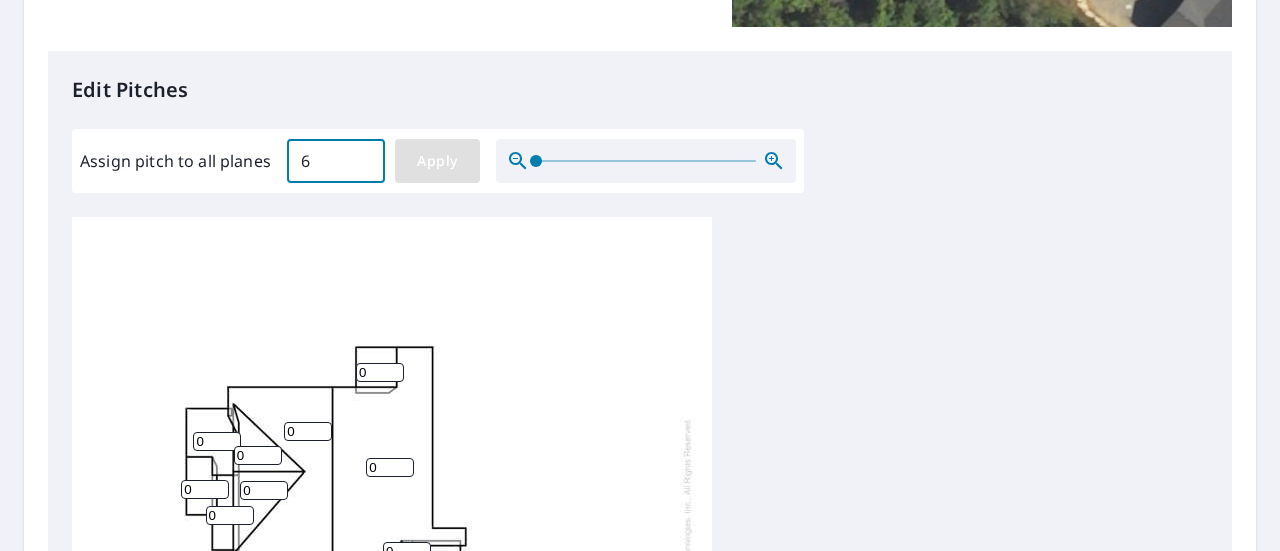 type on "6" 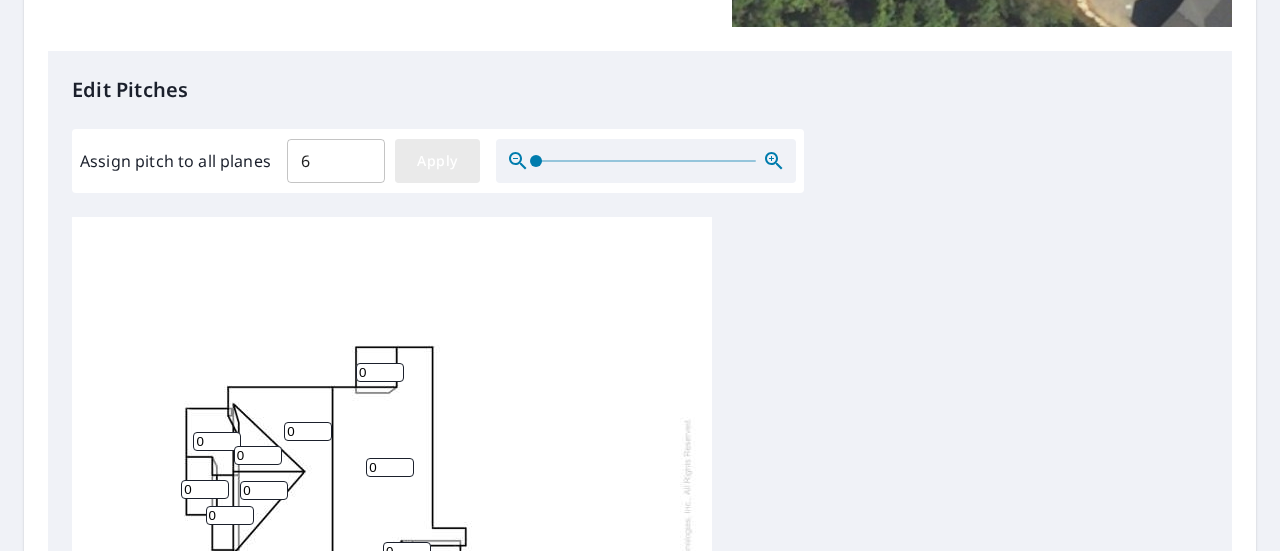 click on "Apply" at bounding box center (437, 161) 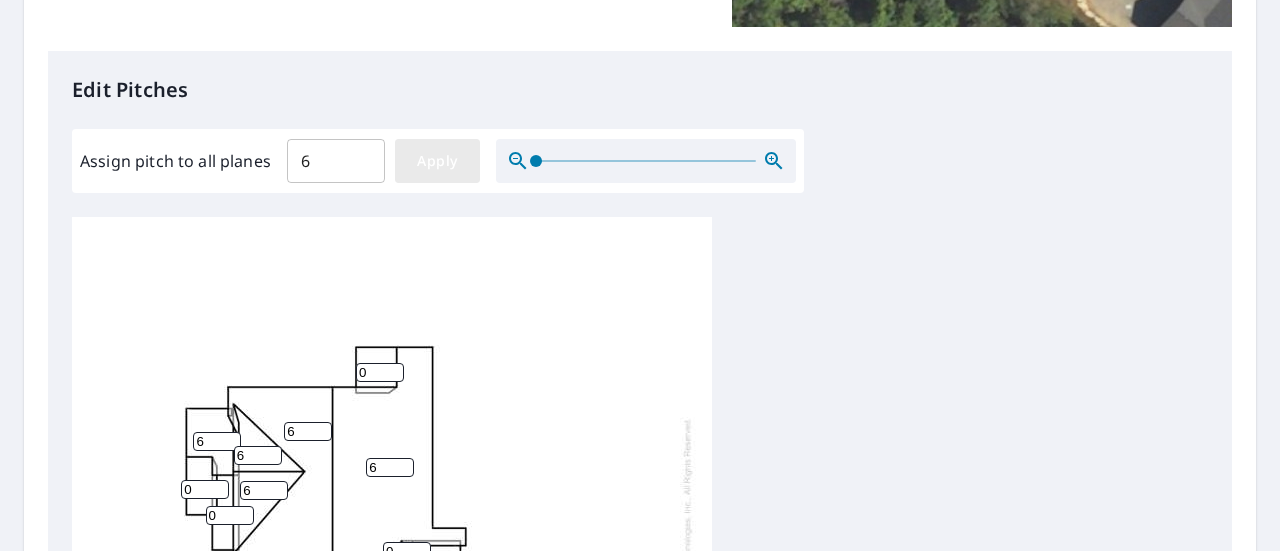 type on "6" 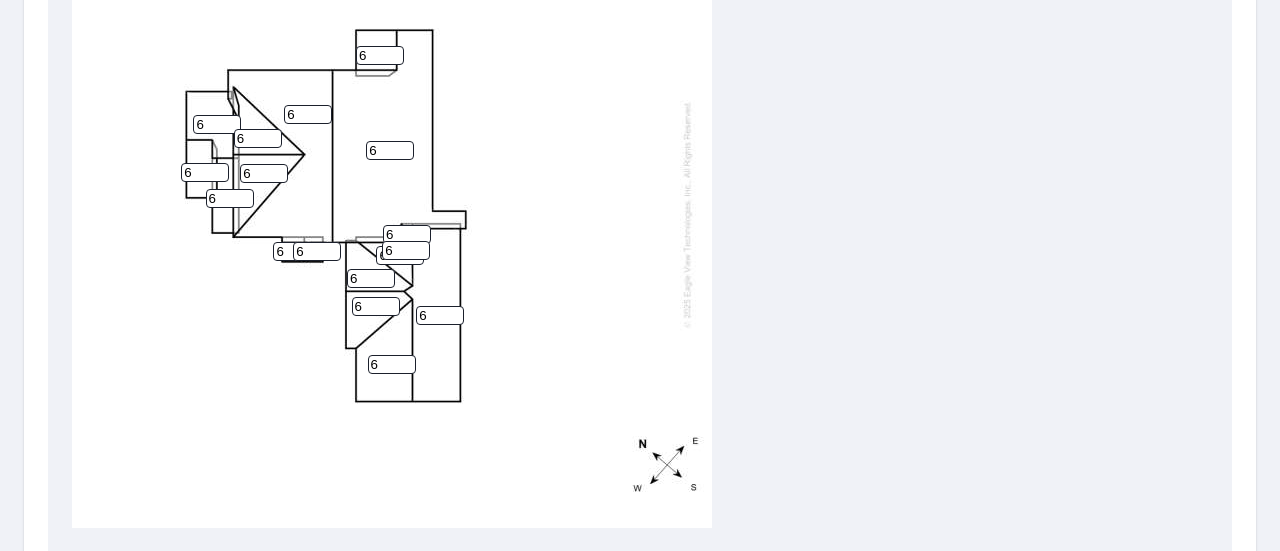 scroll, scrollTop: 804, scrollLeft: 0, axis: vertical 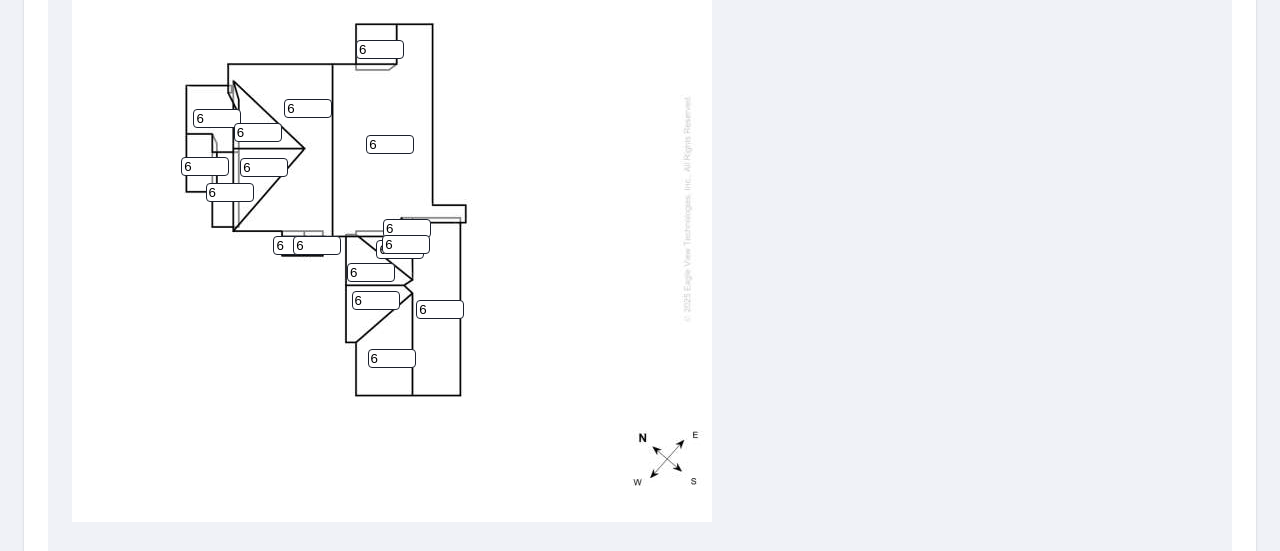 click on "6 6 6 6 6 6 6 6 6 6 6 6 6 6 6 6 6" at bounding box center (392, 208) 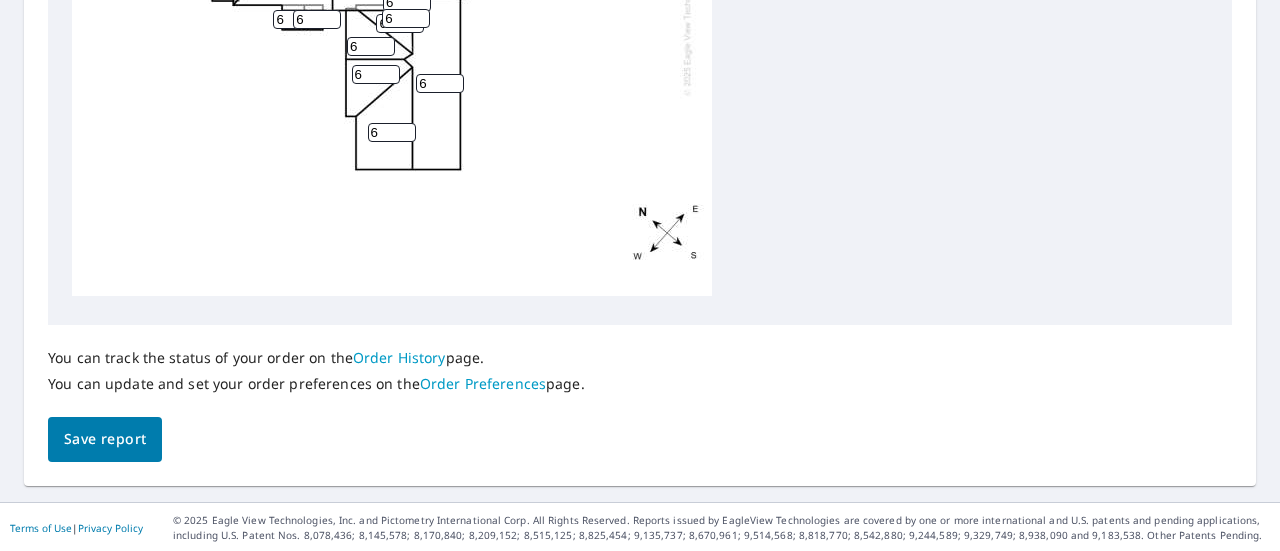 click on "Save report" at bounding box center (105, 439) 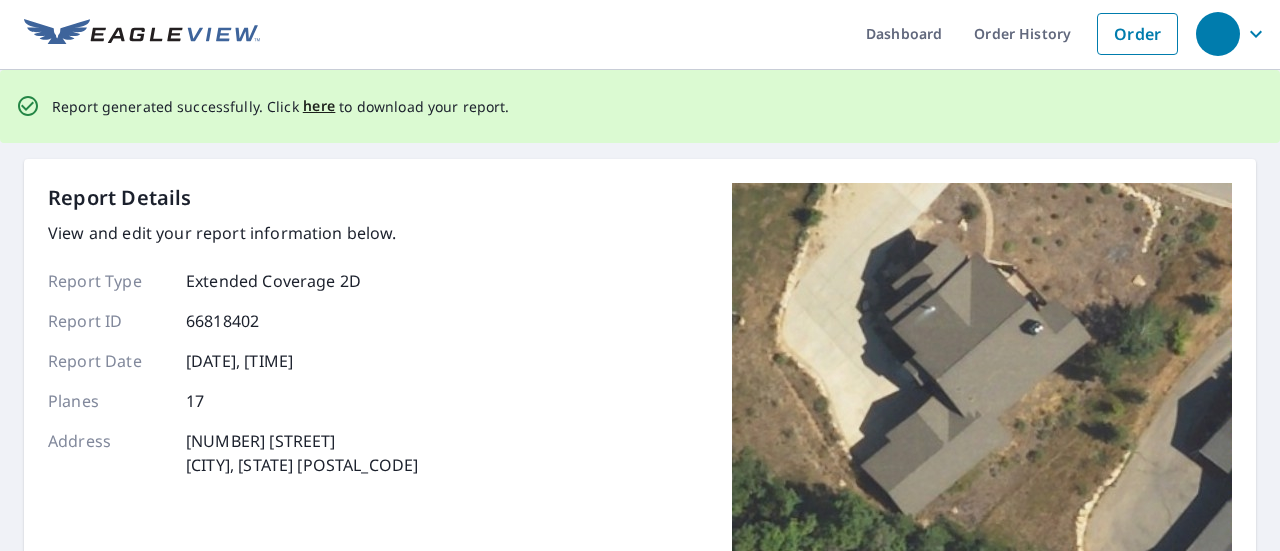 scroll, scrollTop: 0, scrollLeft: 0, axis: both 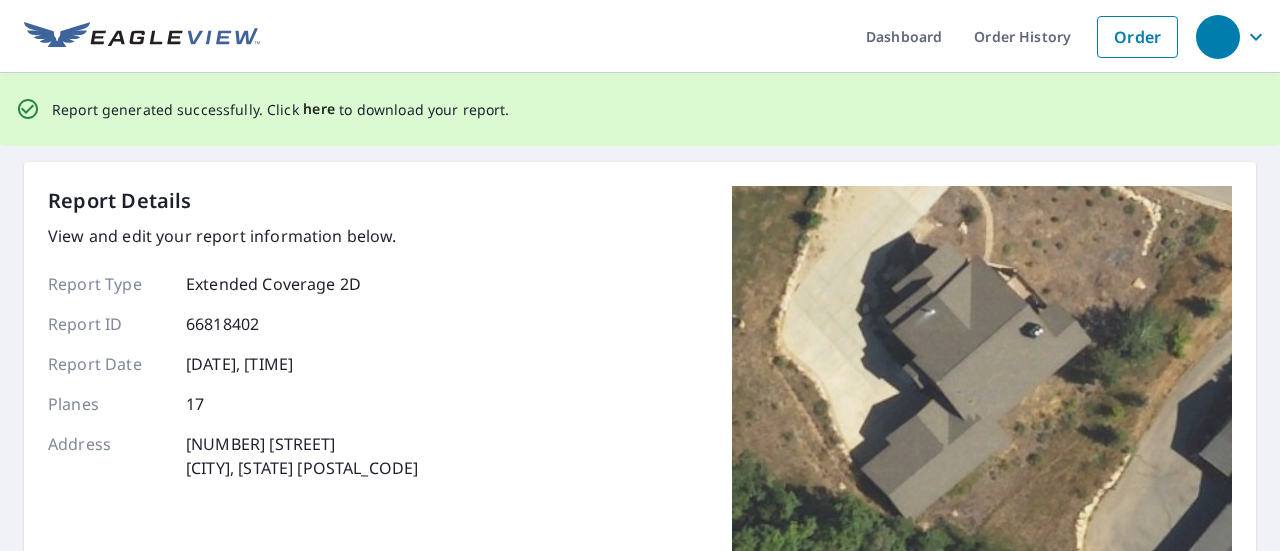 click on "here" at bounding box center (319, 109) 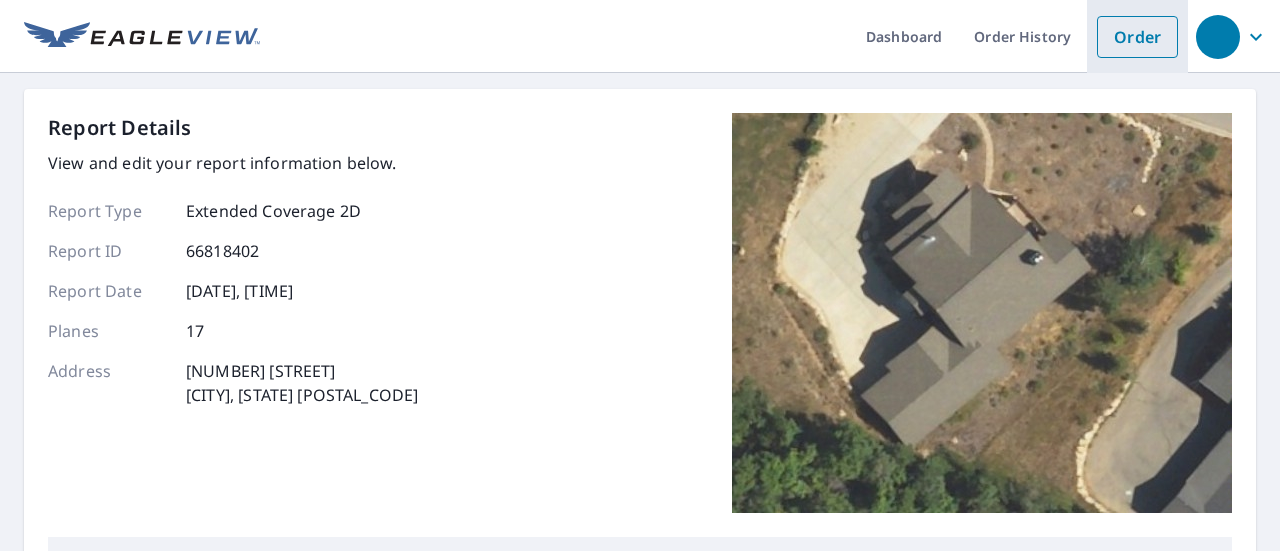 click on "Order" at bounding box center [1137, 37] 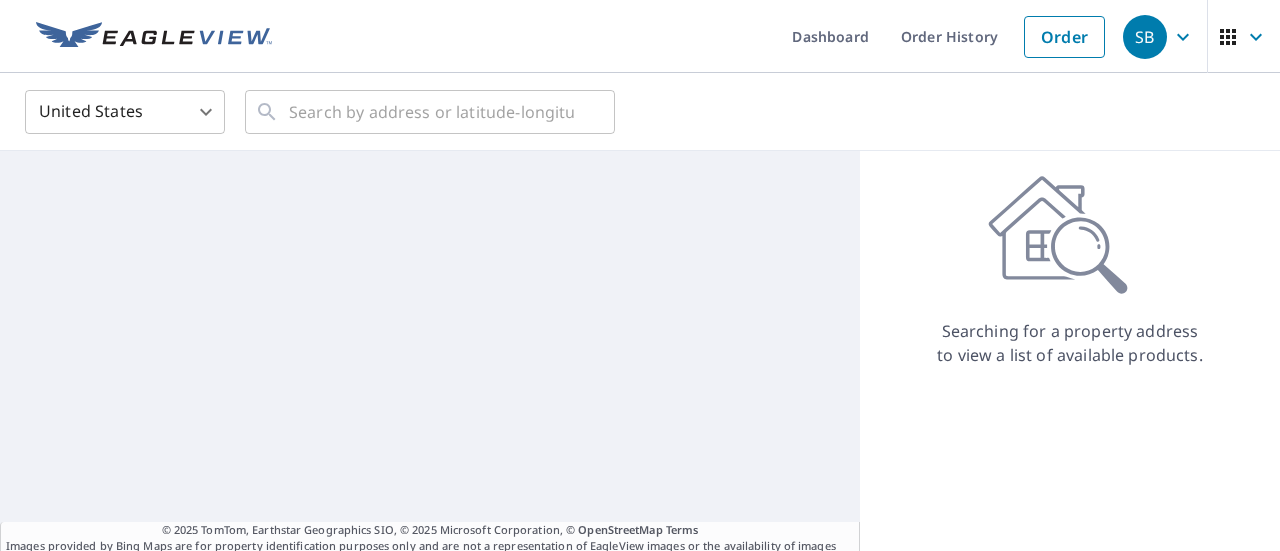 scroll, scrollTop: 0, scrollLeft: 0, axis: both 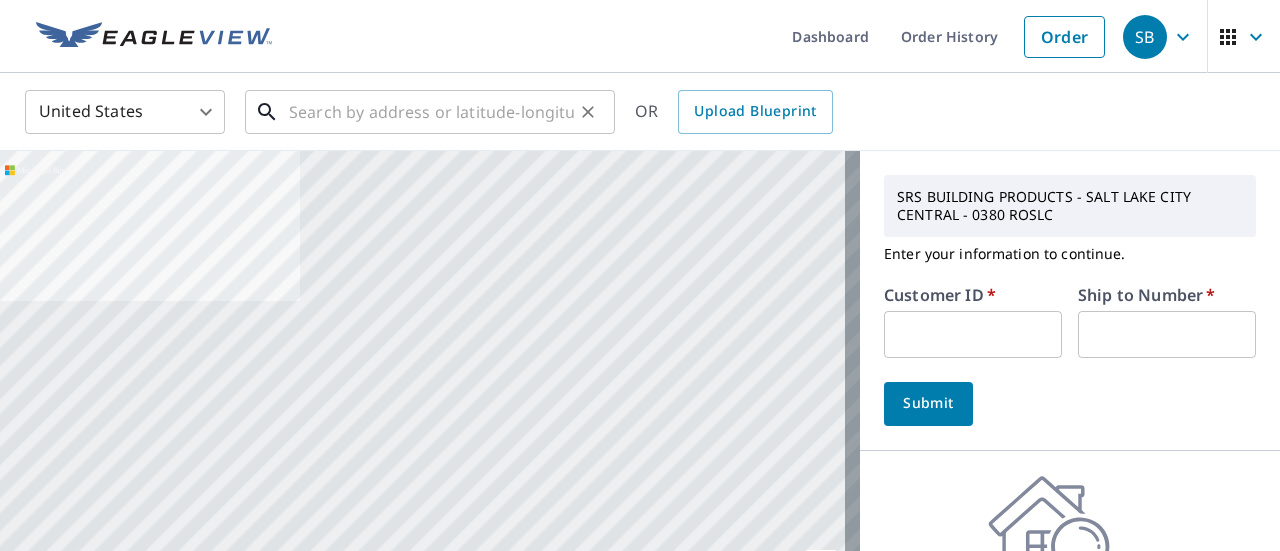 click at bounding box center [431, 112] 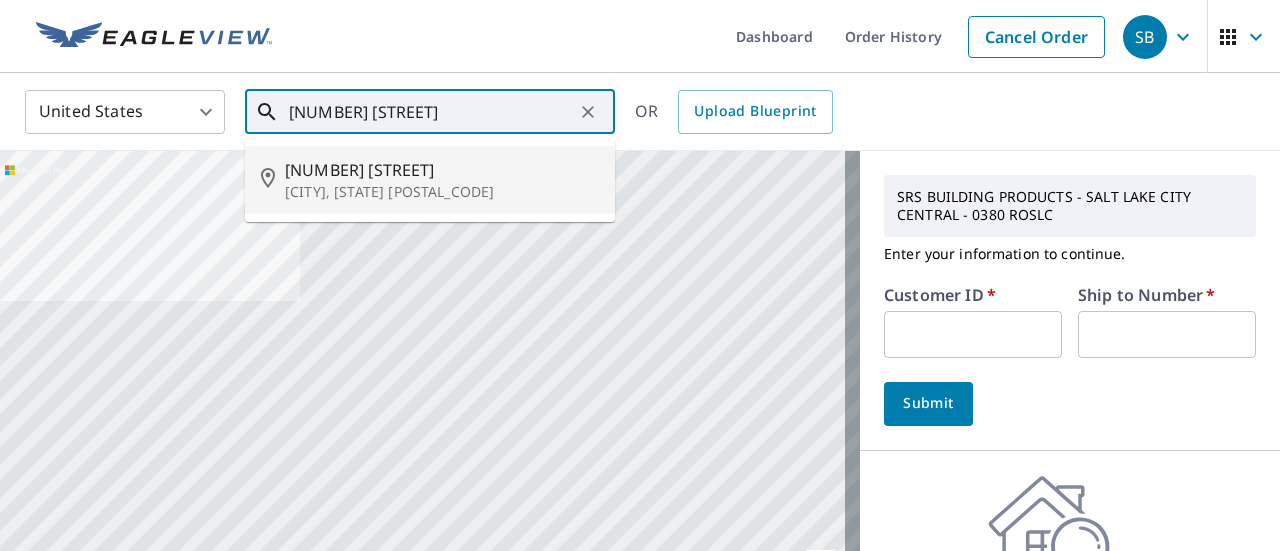 click on "[NUMBER] [STREET]" at bounding box center [442, 170] 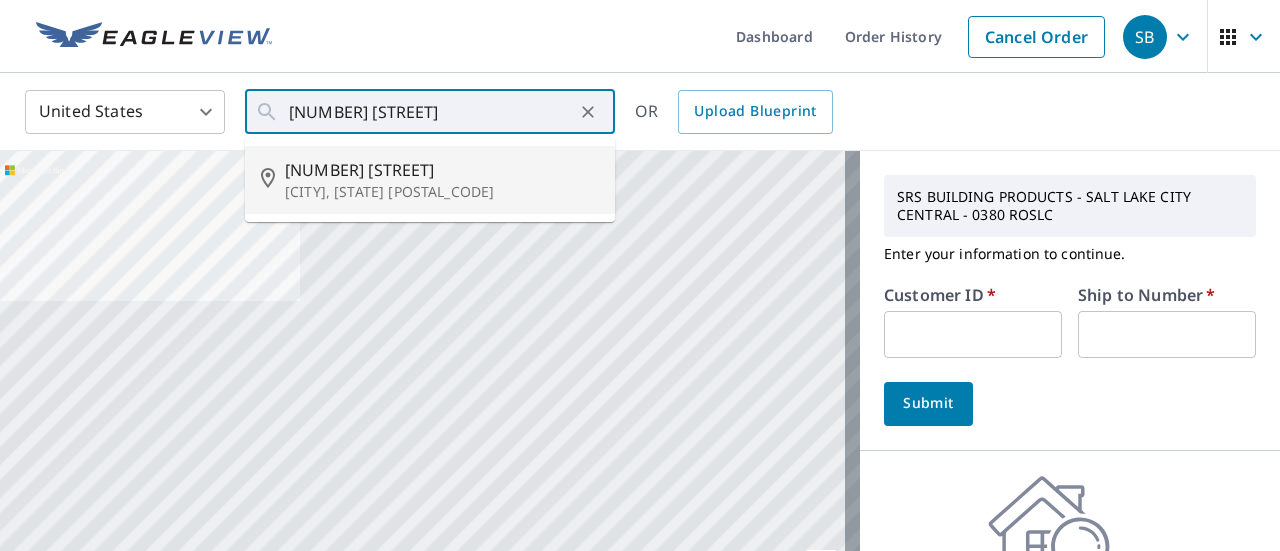 type on "[NUMBER] [STREET] [CITY], [STATE] [POSTAL_CODE]" 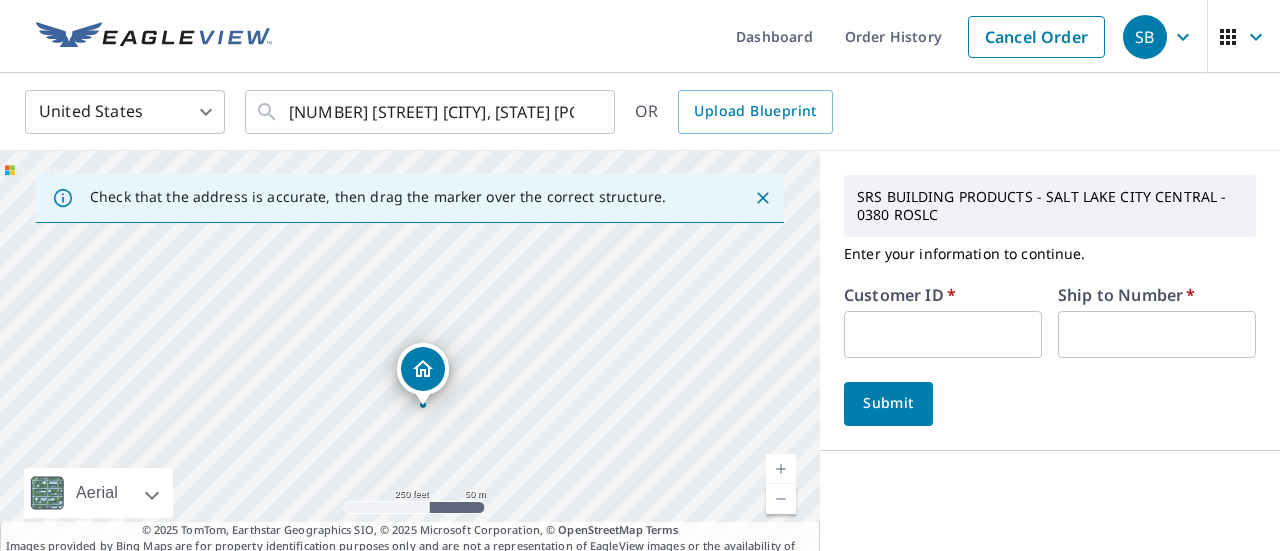 click at bounding box center (943, 334) 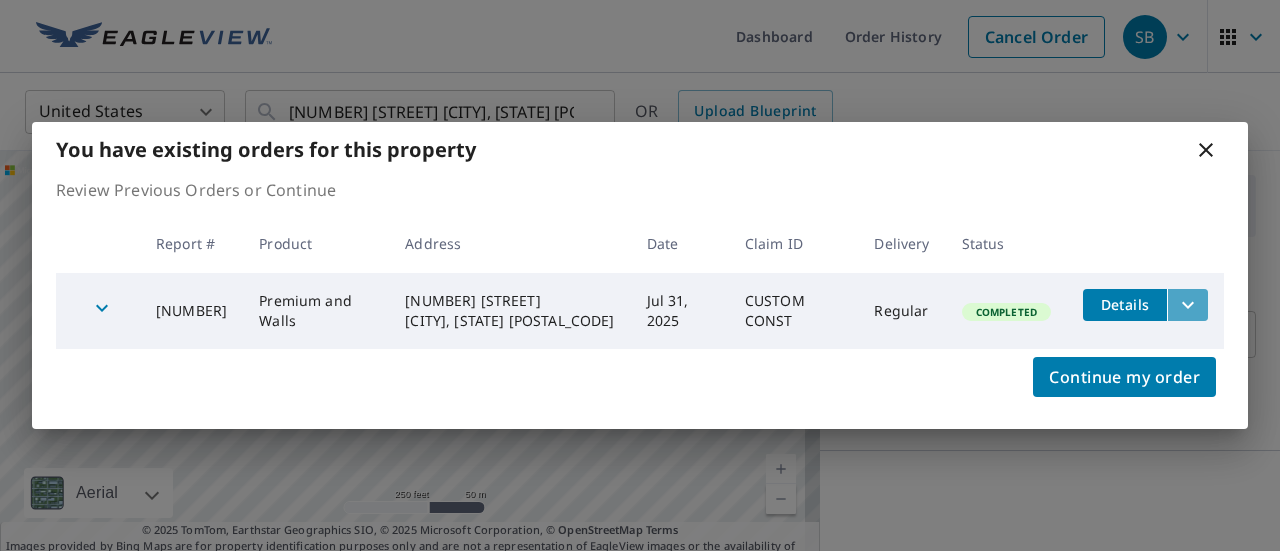 click 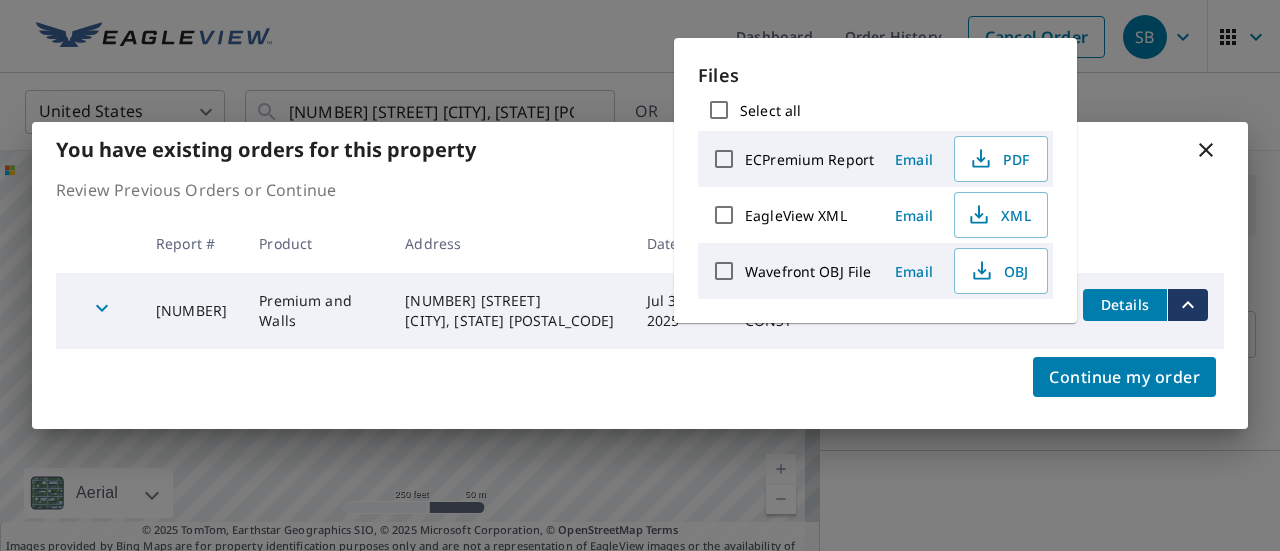 click 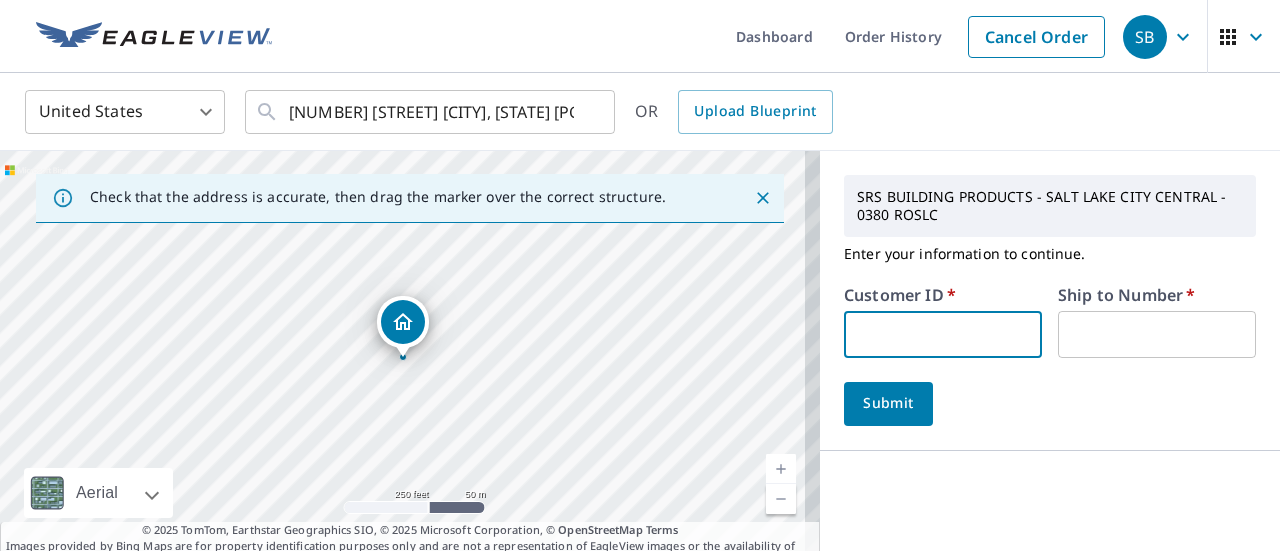 click on "Customer ID   * ​ Ship to Number   * ​ Submit" at bounding box center (1050, 356) 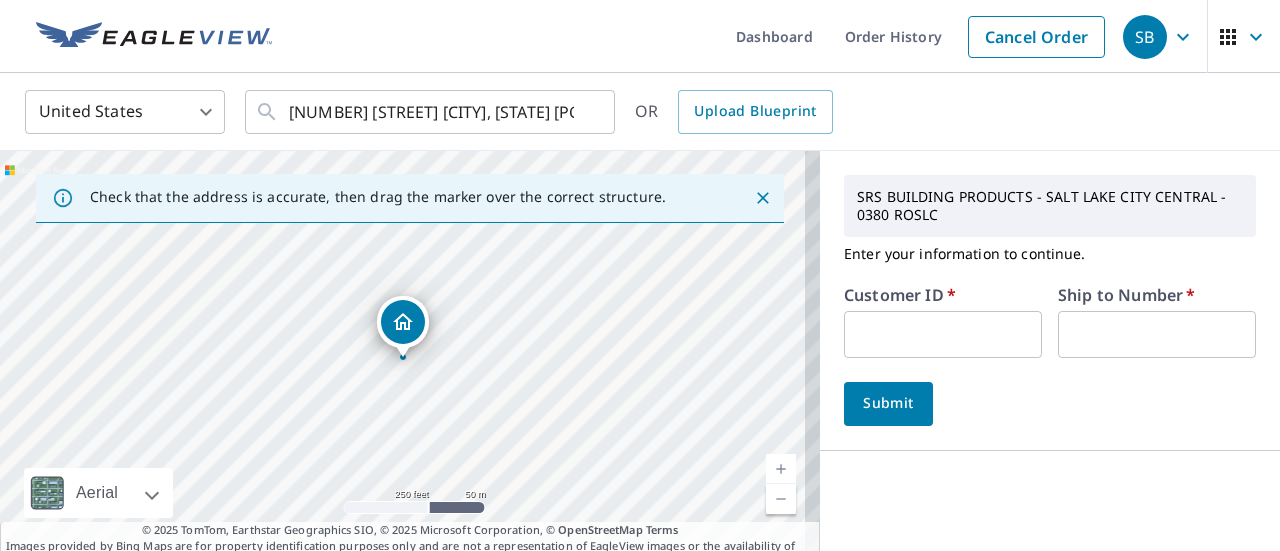 click at bounding box center (943, 334) 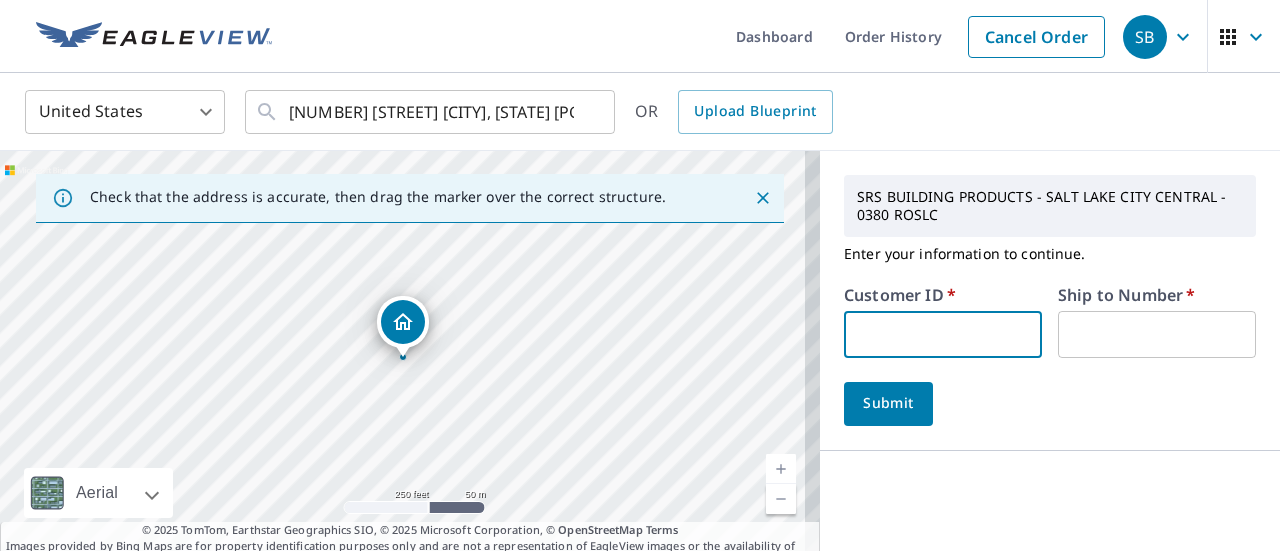 type on "[ID]" 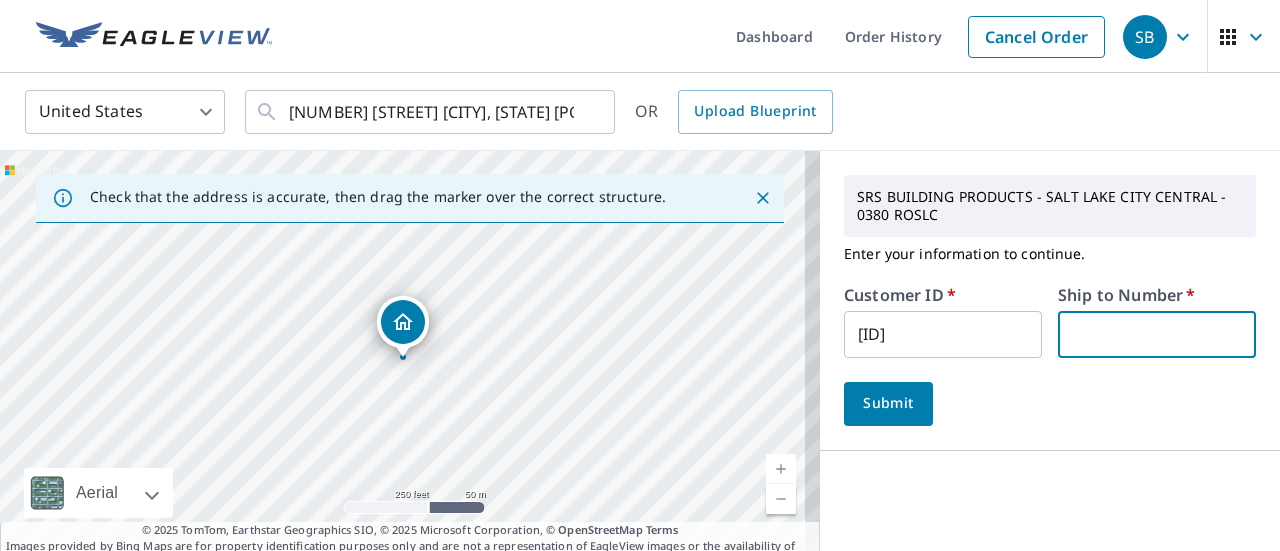 click at bounding box center [1157, 334] 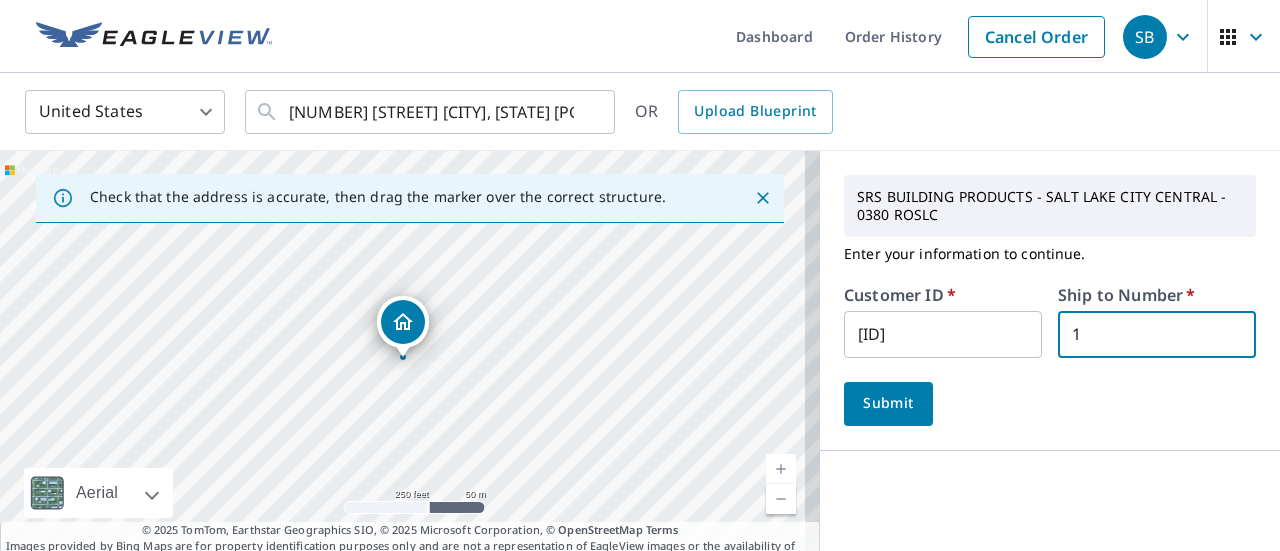 type on "1" 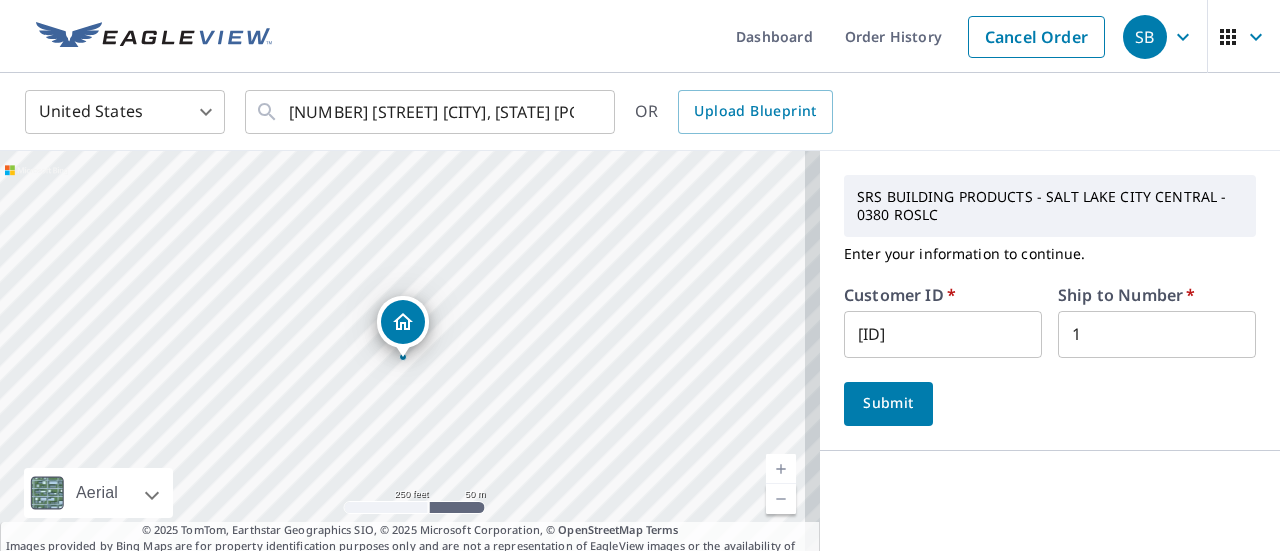 click at bounding box center [781, 469] 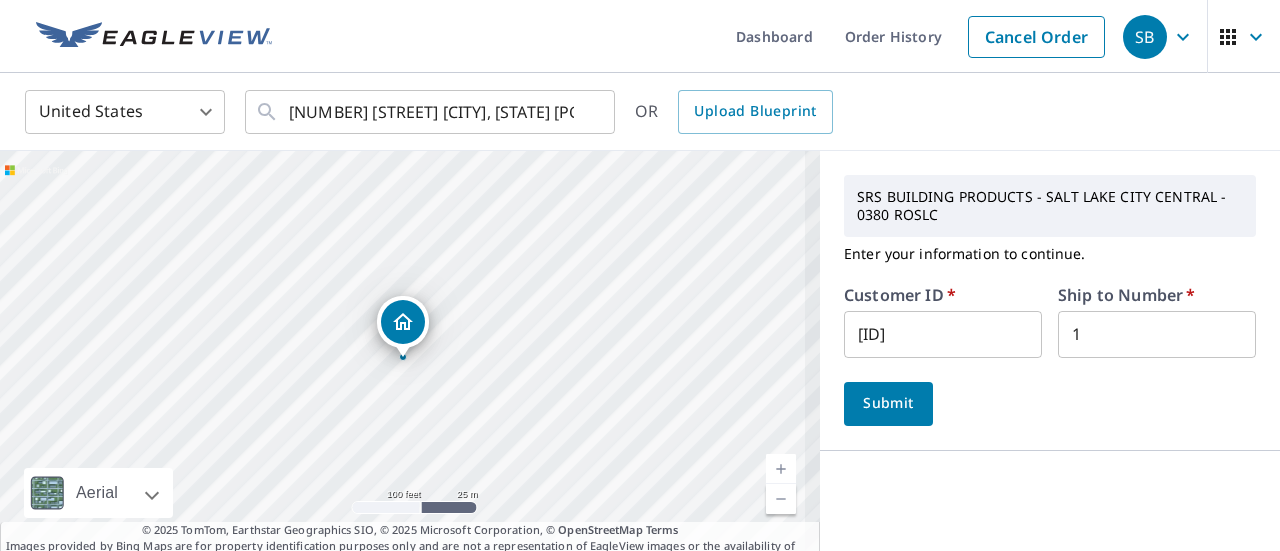 click at bounding box center [781, 469] 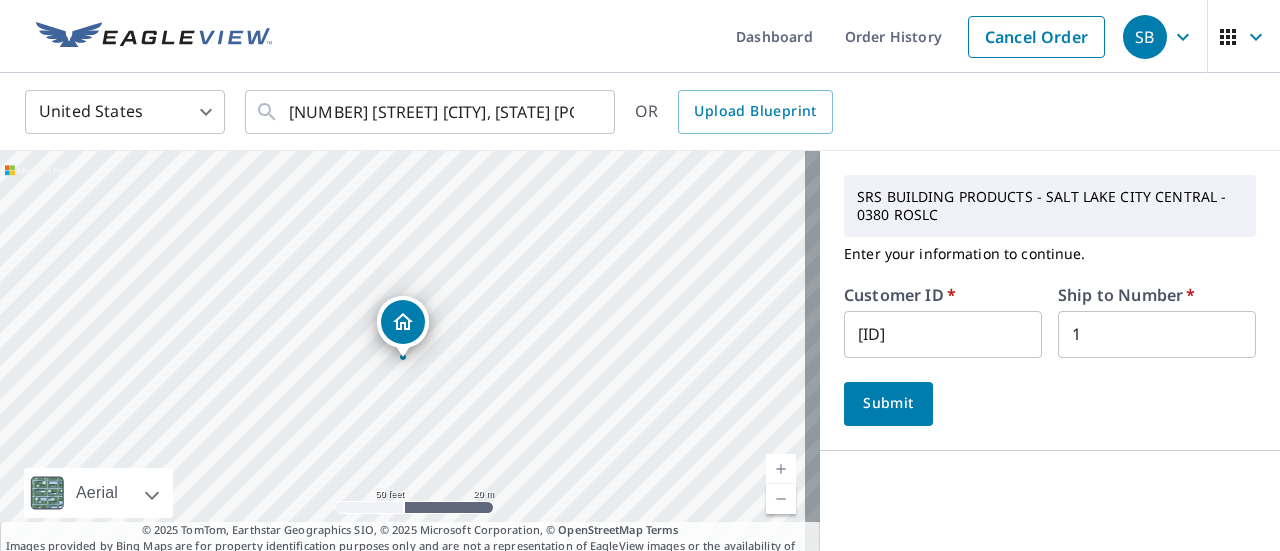 click at bounding box center [781, 469] 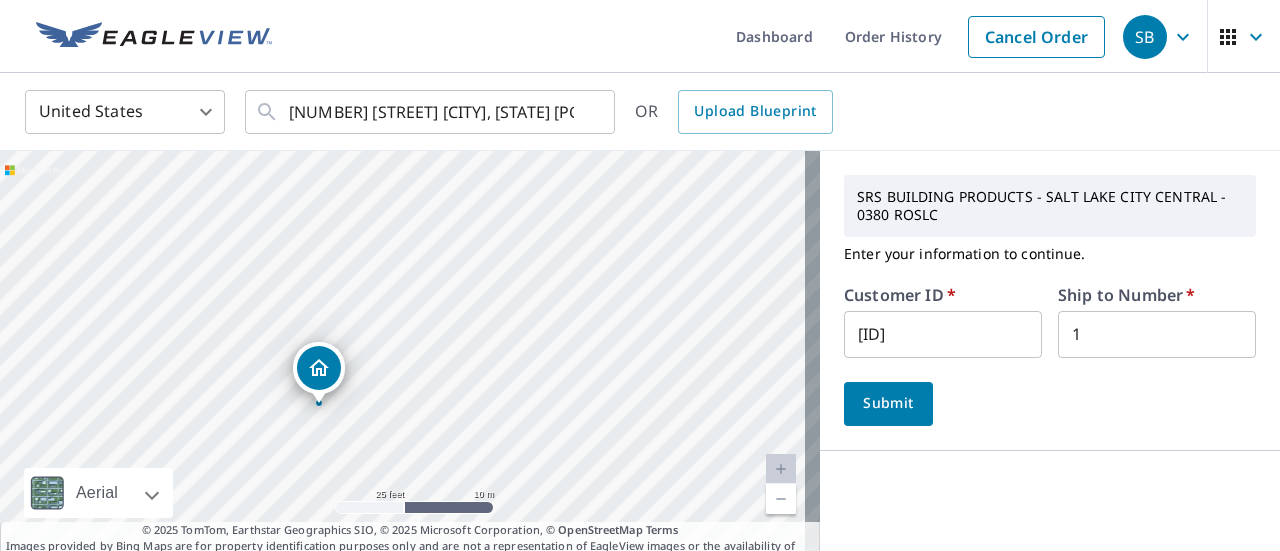 drag, startPoint x: 399, startPoint y: 347, endPoint x: 315, endPoint y: 393, distance: 95.77056 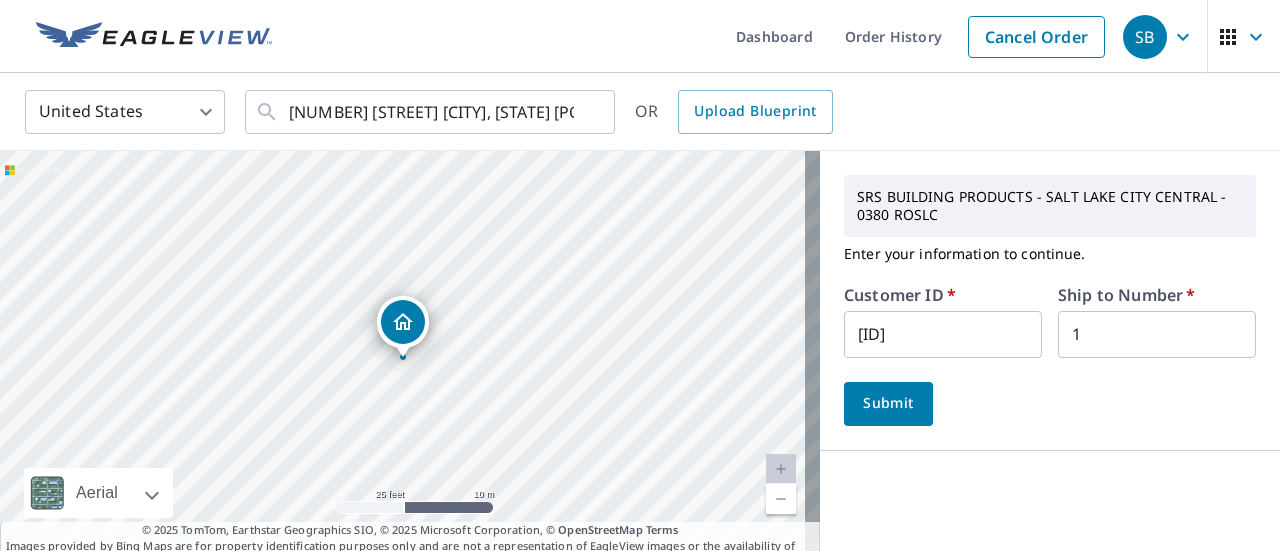 click on "Submit" at bounding box center [888, 403] 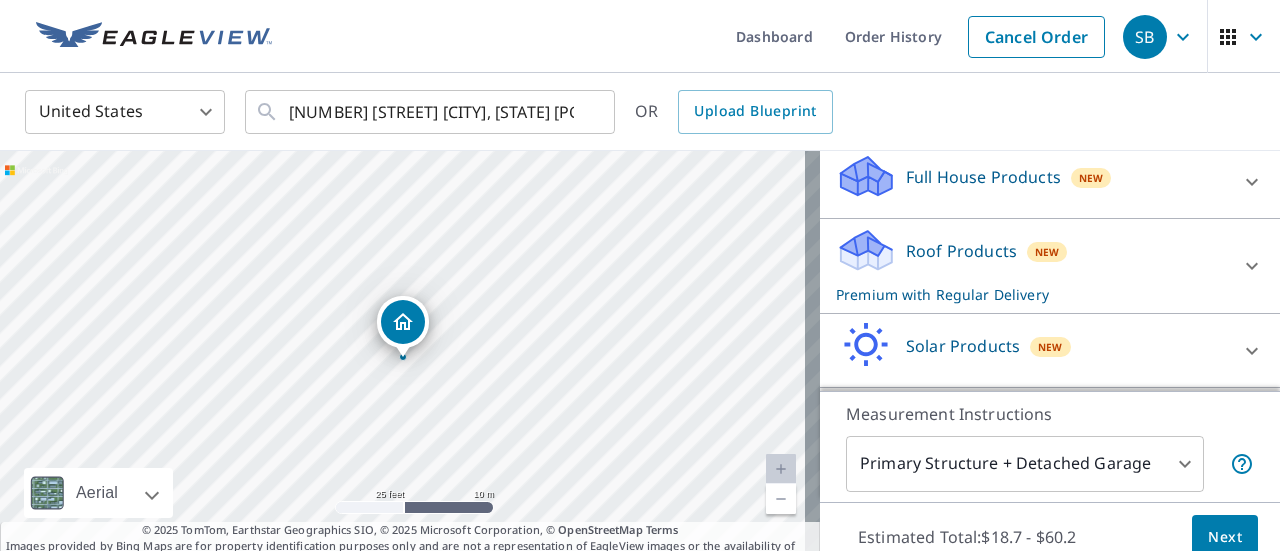 scroll, scrollTop: 529, scrollLeft: 0, axis: vertical 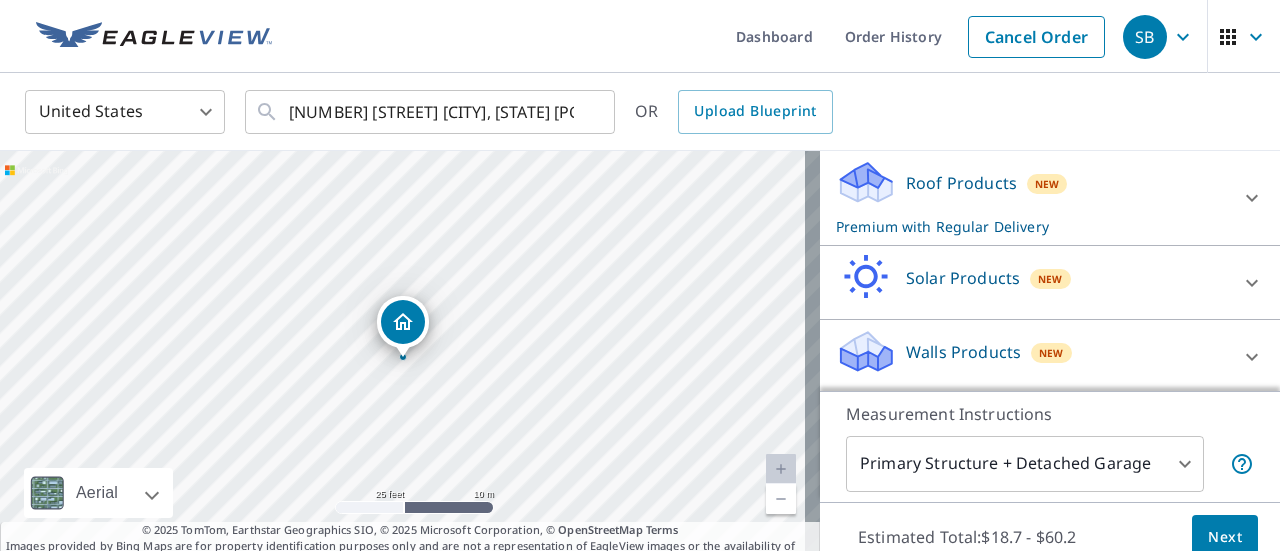 click on "Walls Products New" at bounding box center (1032, 356) 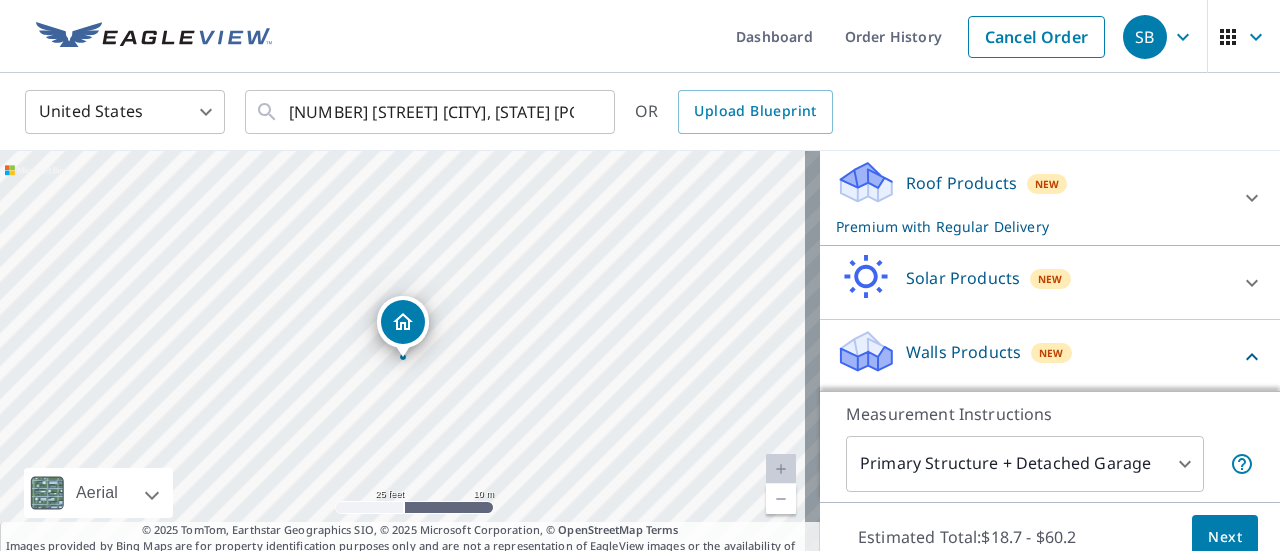 click on "Walls Products New" at bounding box center (1038, 356) 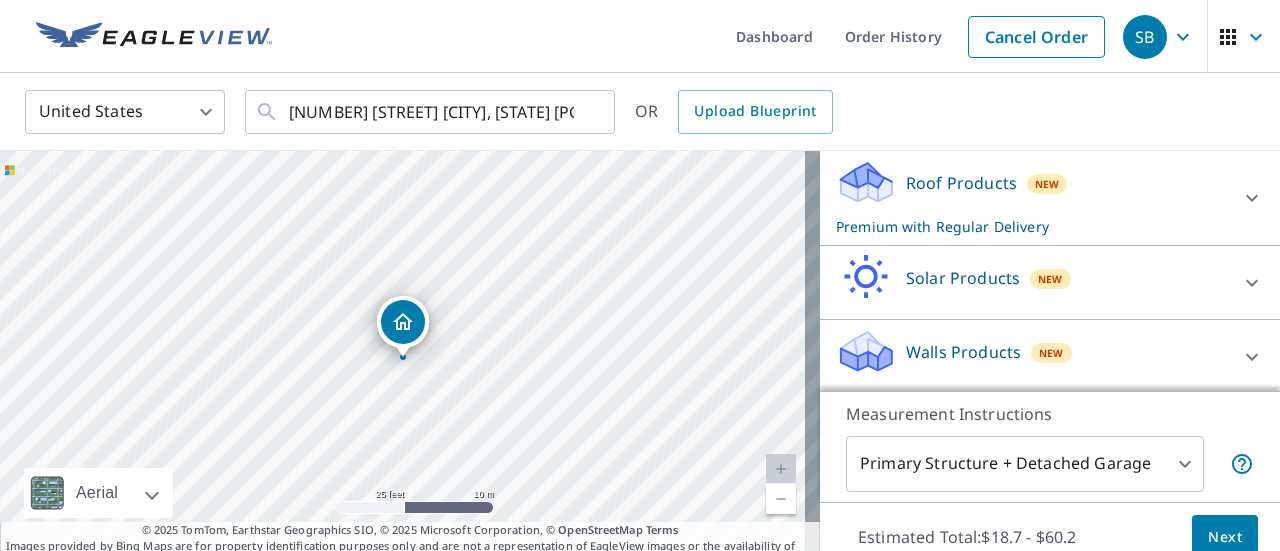 scroll, scrollTop: 70, scrollLeft: 0, axis: vertical 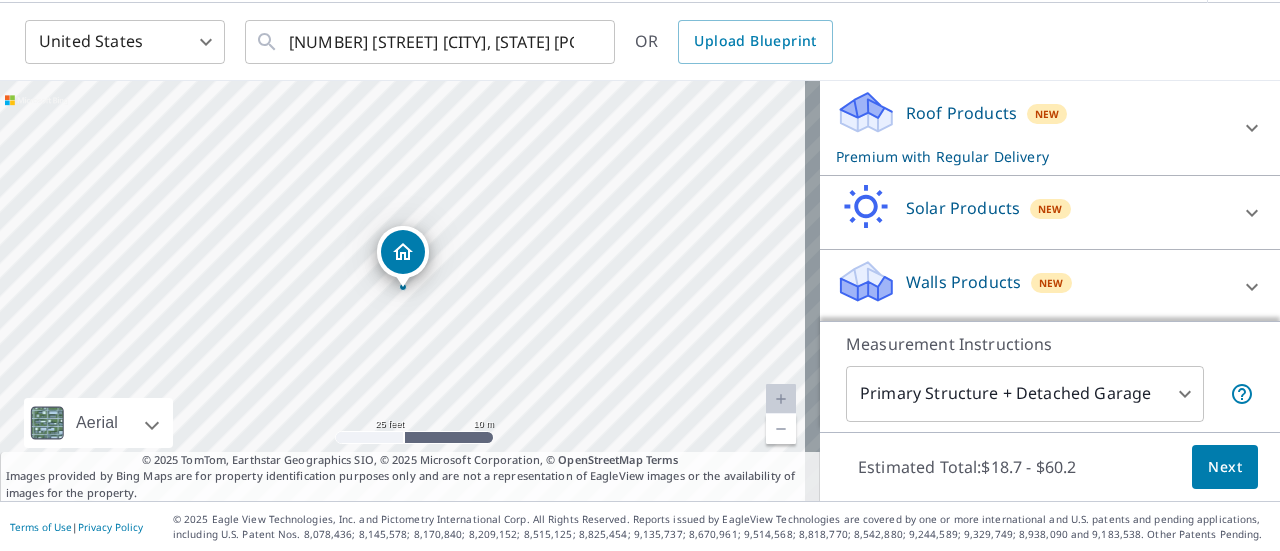 click on "Walls Products" at bounding box center (963, 282) 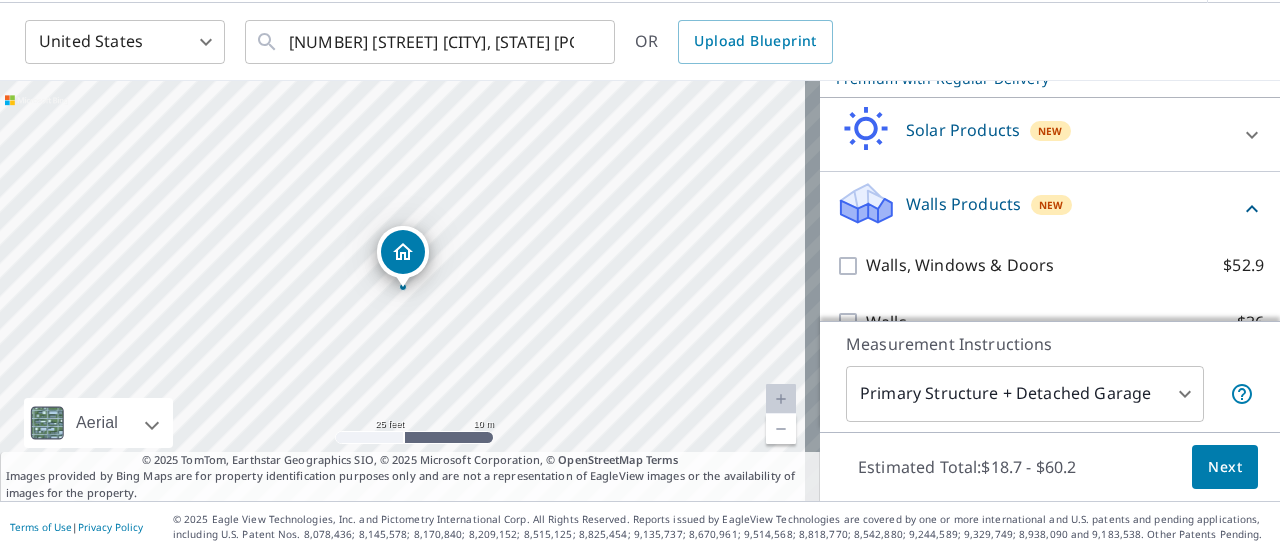 scroll, scrollTop: 643, scrollLeft: 0, axis: vertical 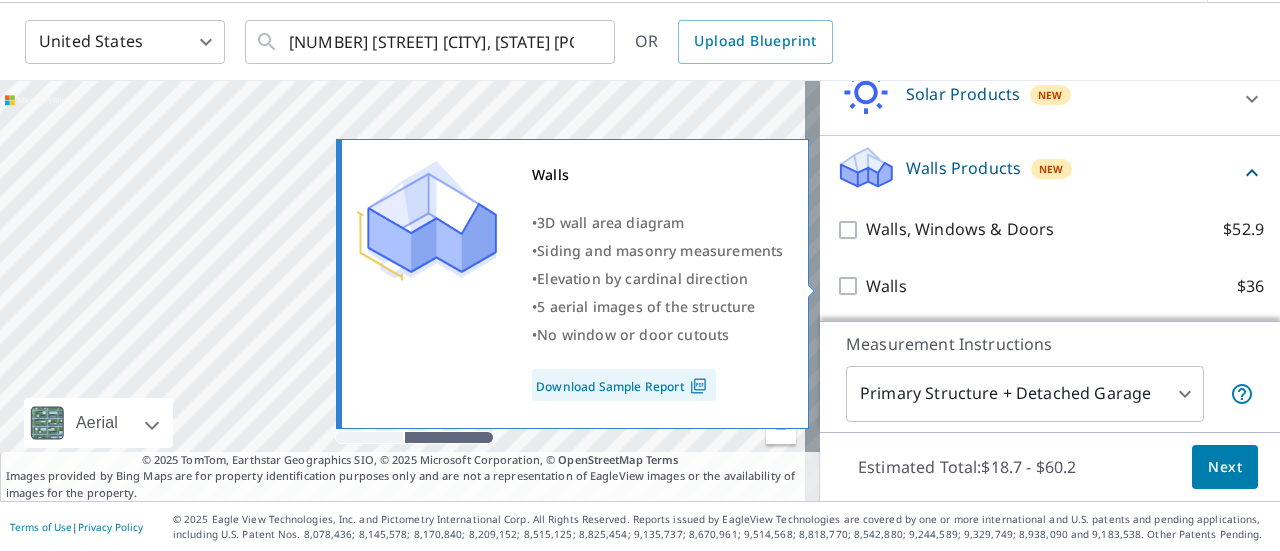 click on "Walls $36" at bounding box center (851, 286) 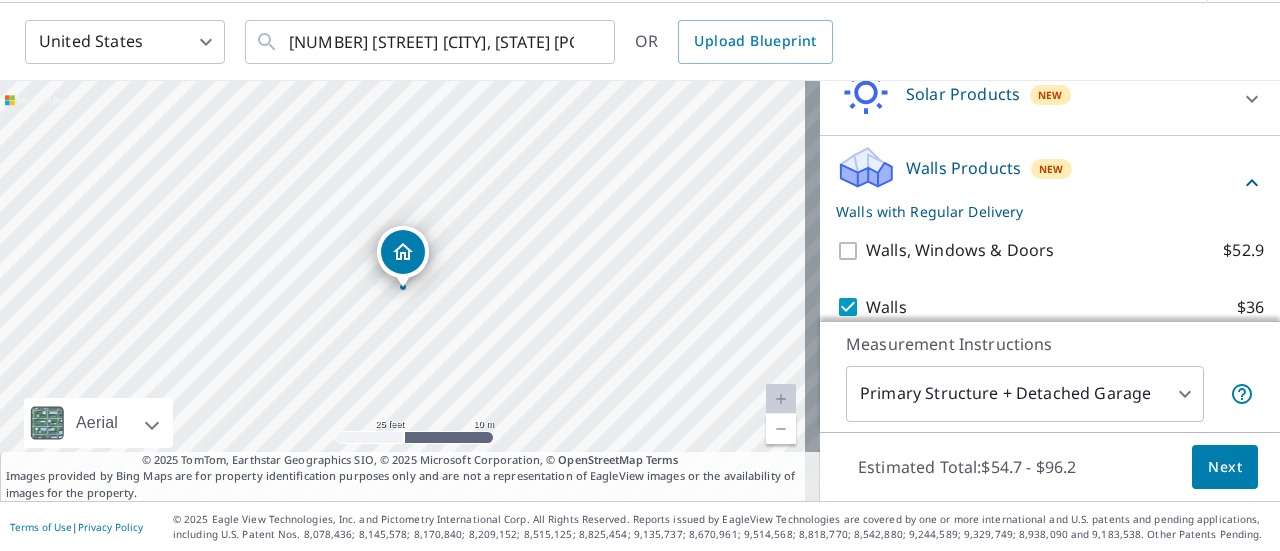 scroll, scrollTop: 708, scrollLeft: 0, axis: vertical 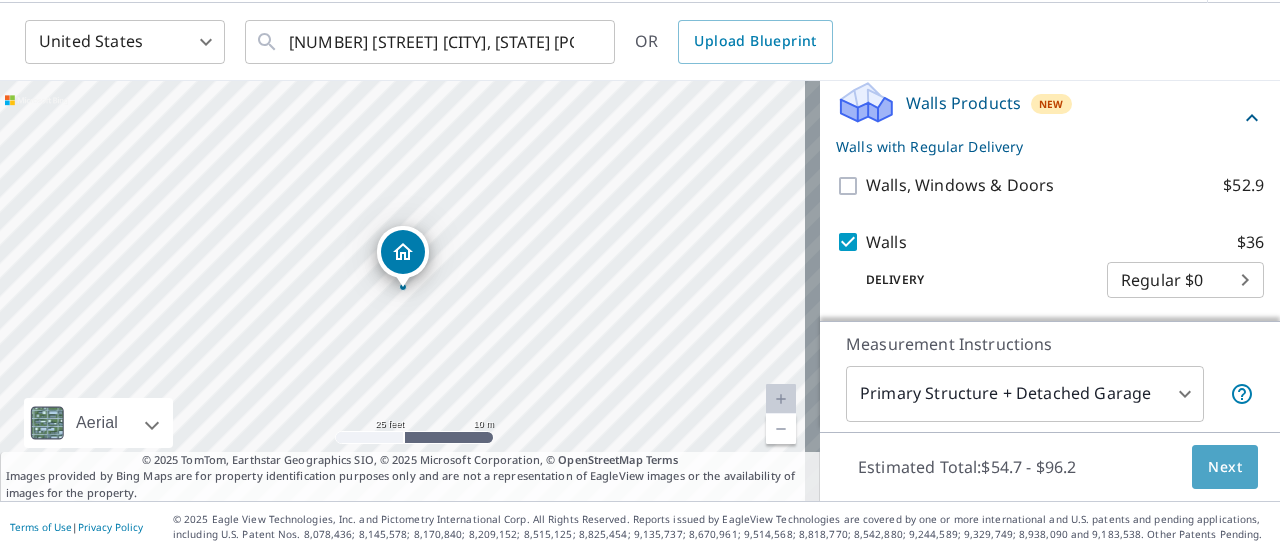 click on "Next" at bounding box center (1225, 467) 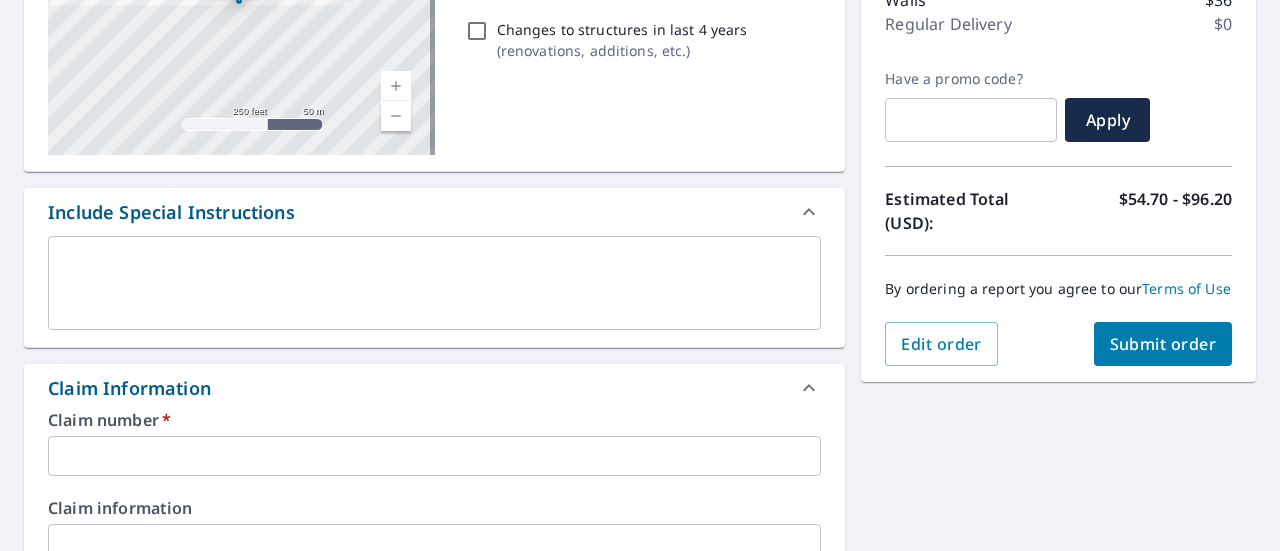 scroll, scrollTop: 368, scrollLeft: 0, axis: vertical 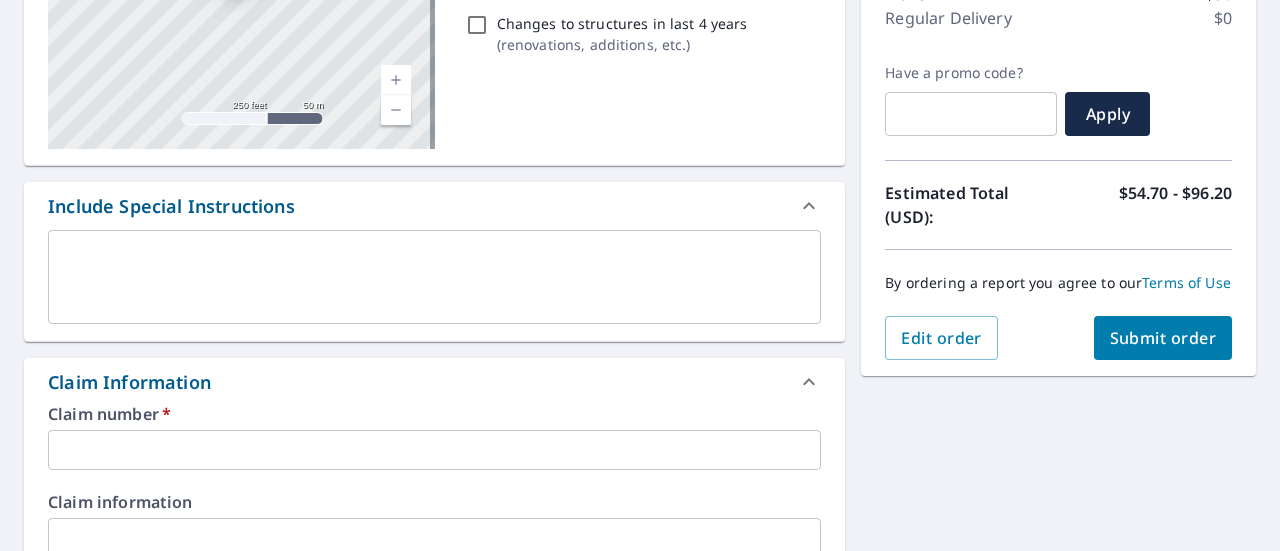 click at bounding box center [434, 450] 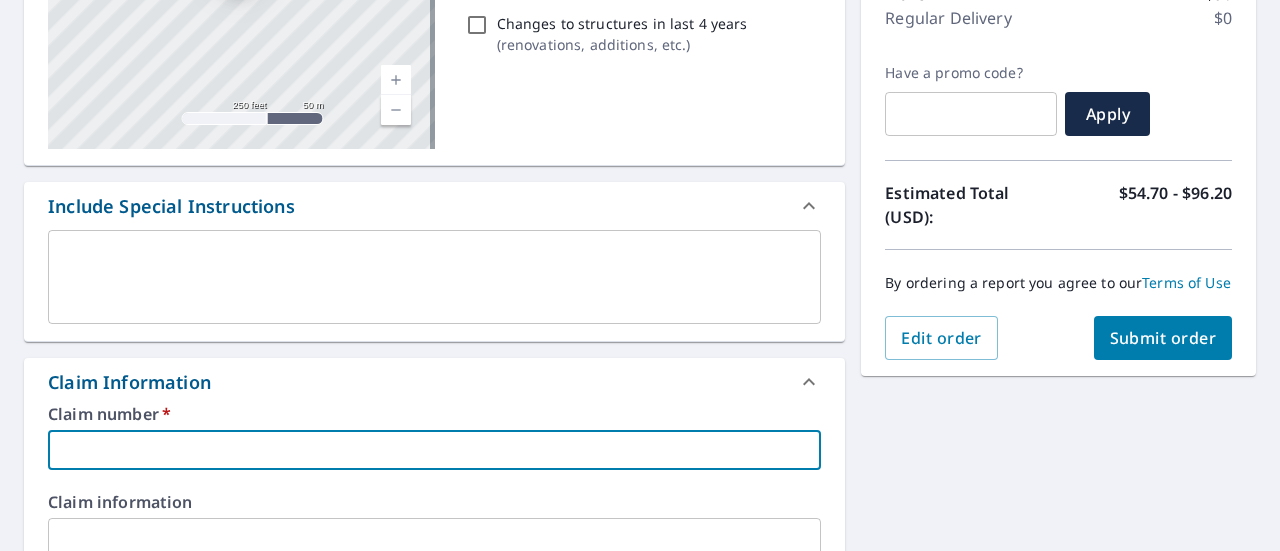 type on "4" 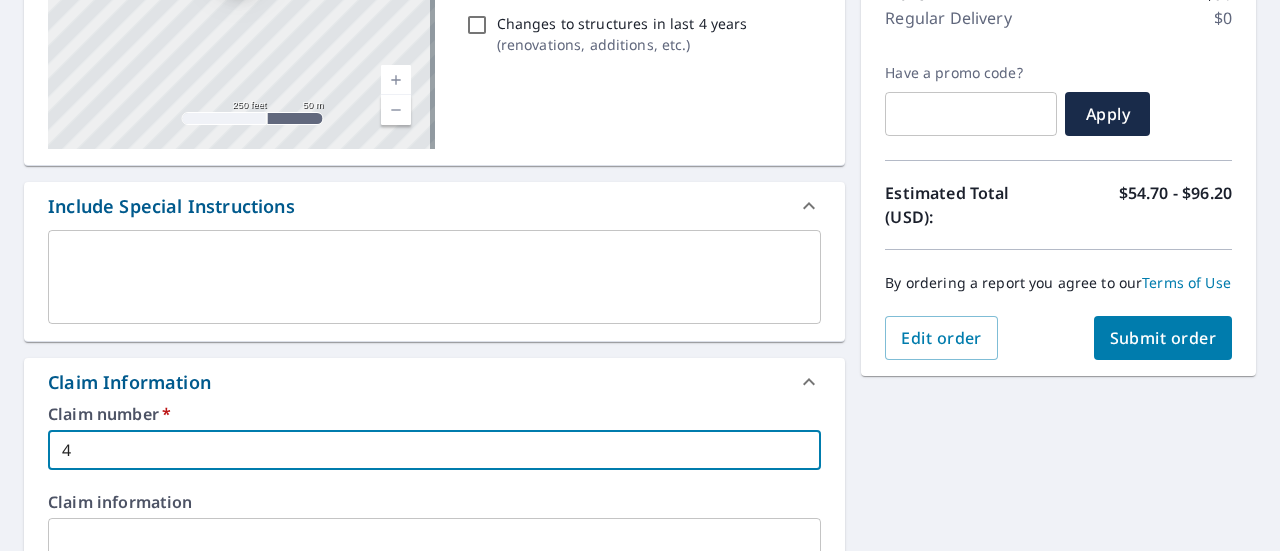 type on "49" 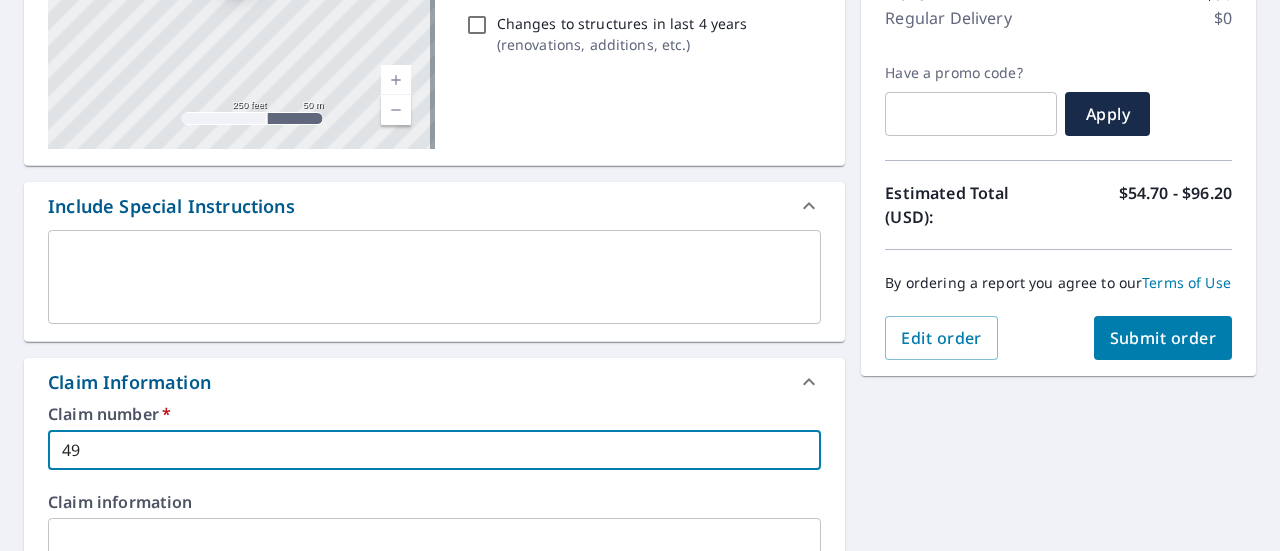 type on "490" 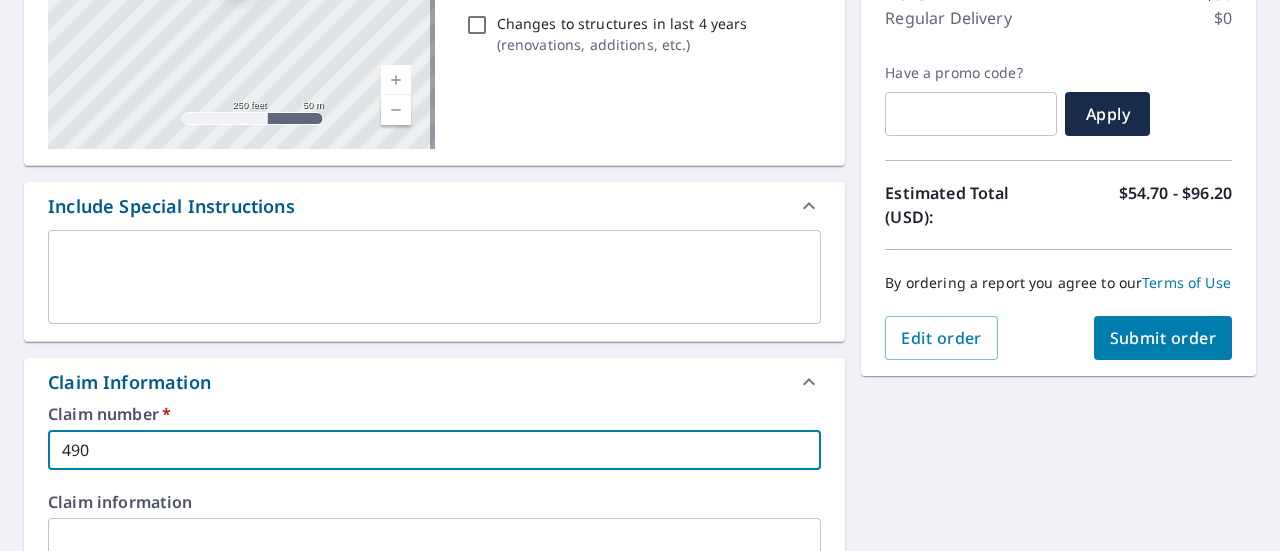 type on "4907" 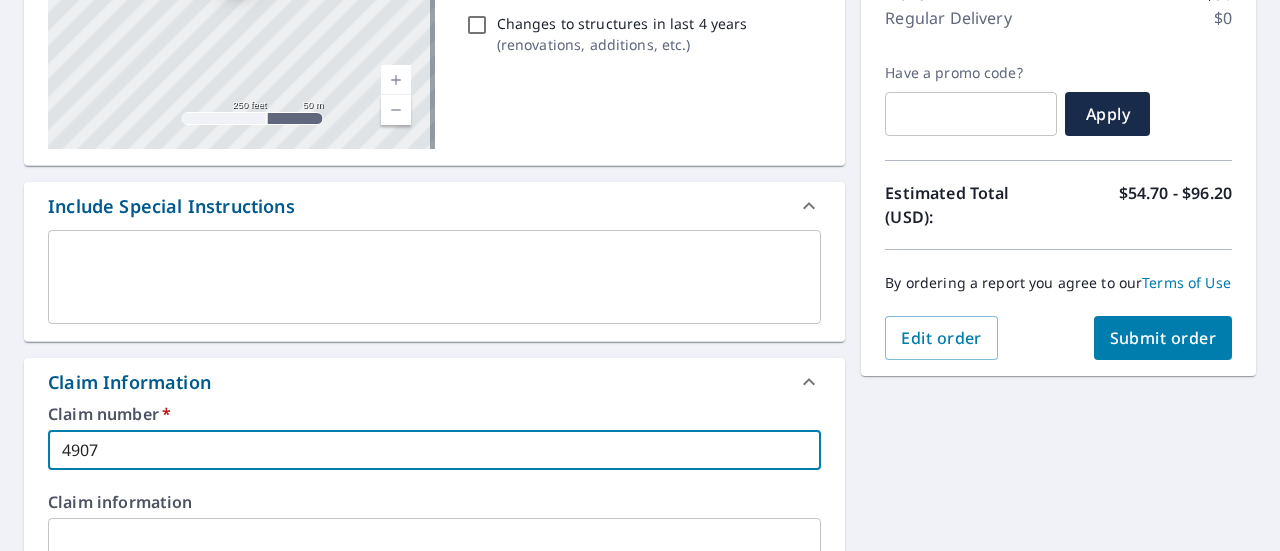type on "4907" 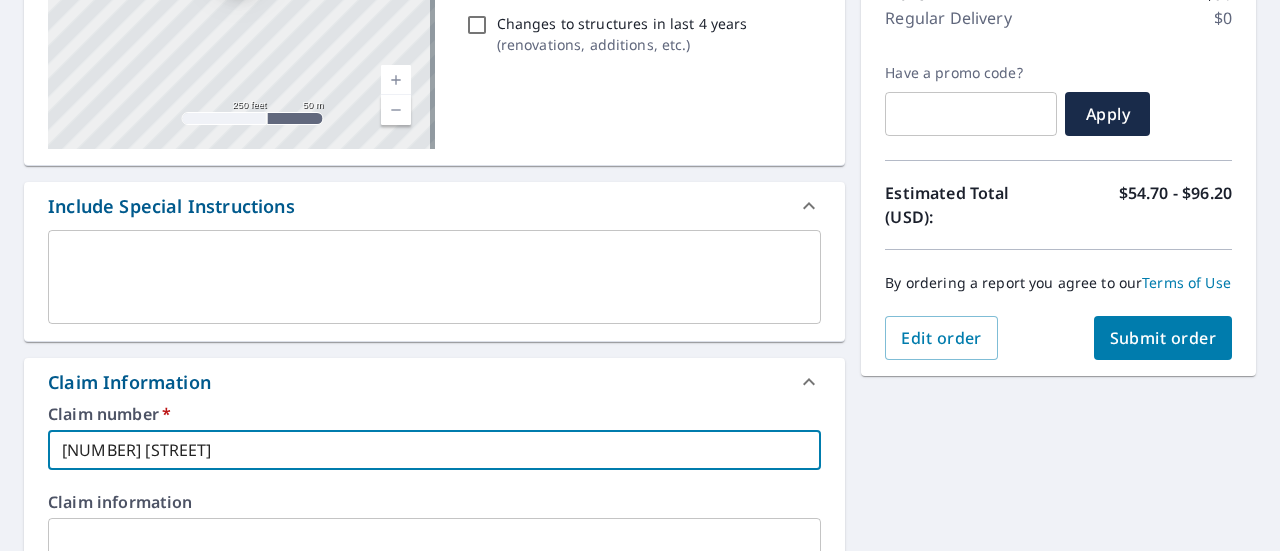 type on "[NUMBER] [STREET]" 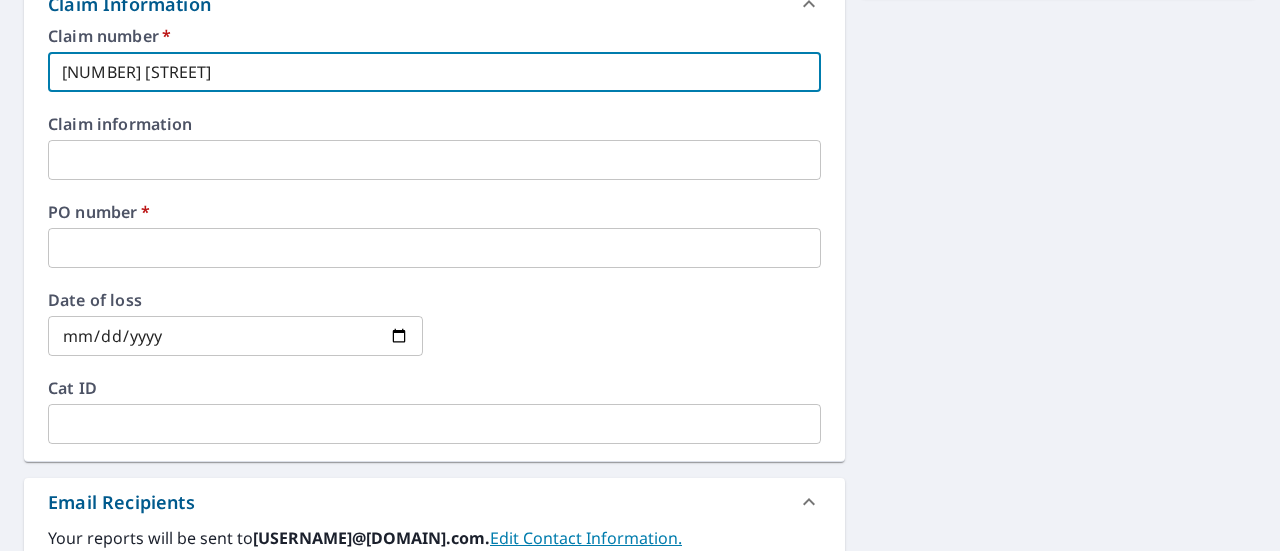 scroll, scrollTop: 754, scrollLeft: 0, axis: vertical 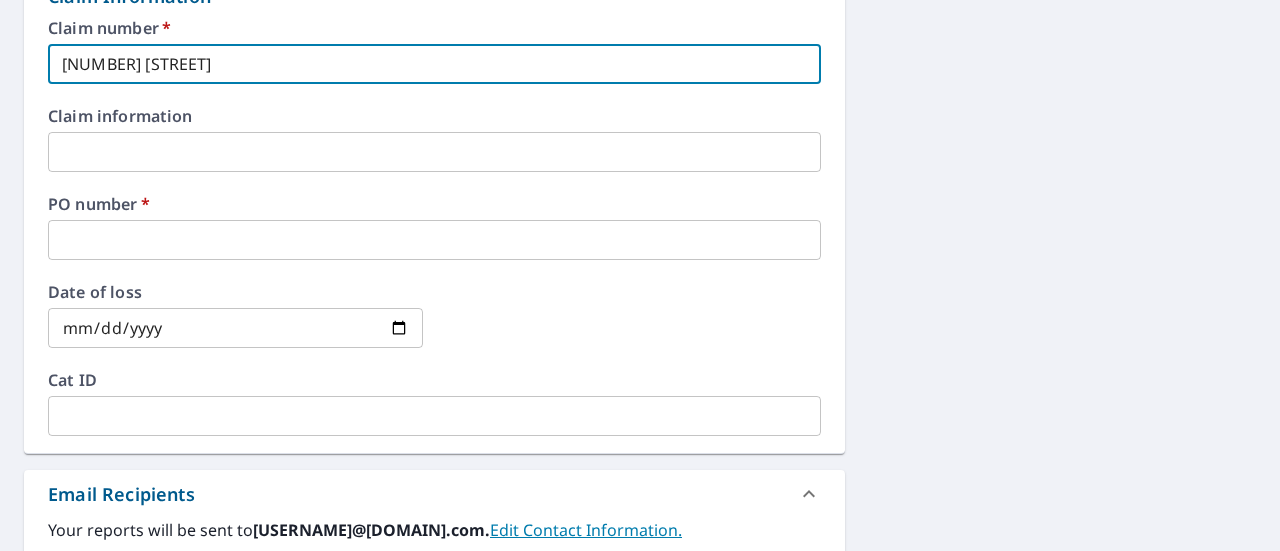 type on "[NUMBER] [STREET]" 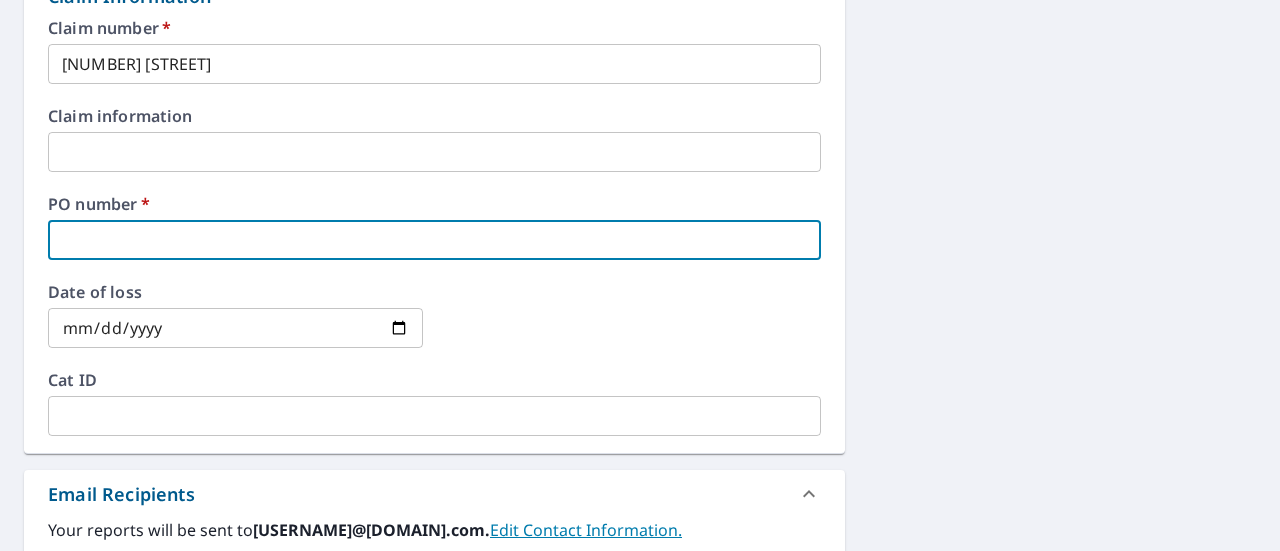 type on "4" 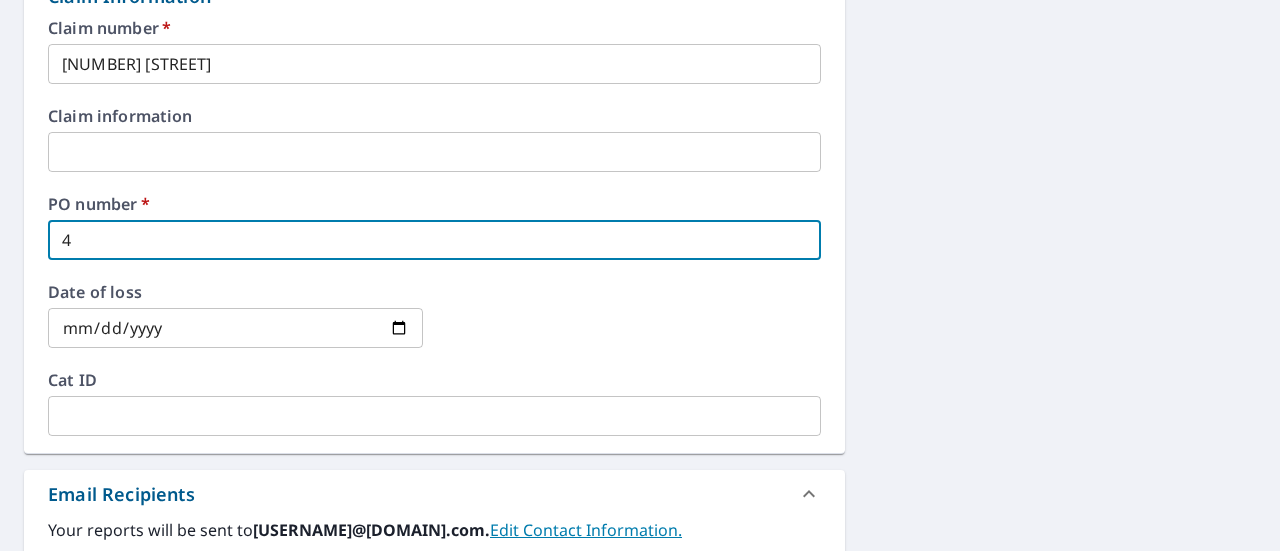 type on "49" 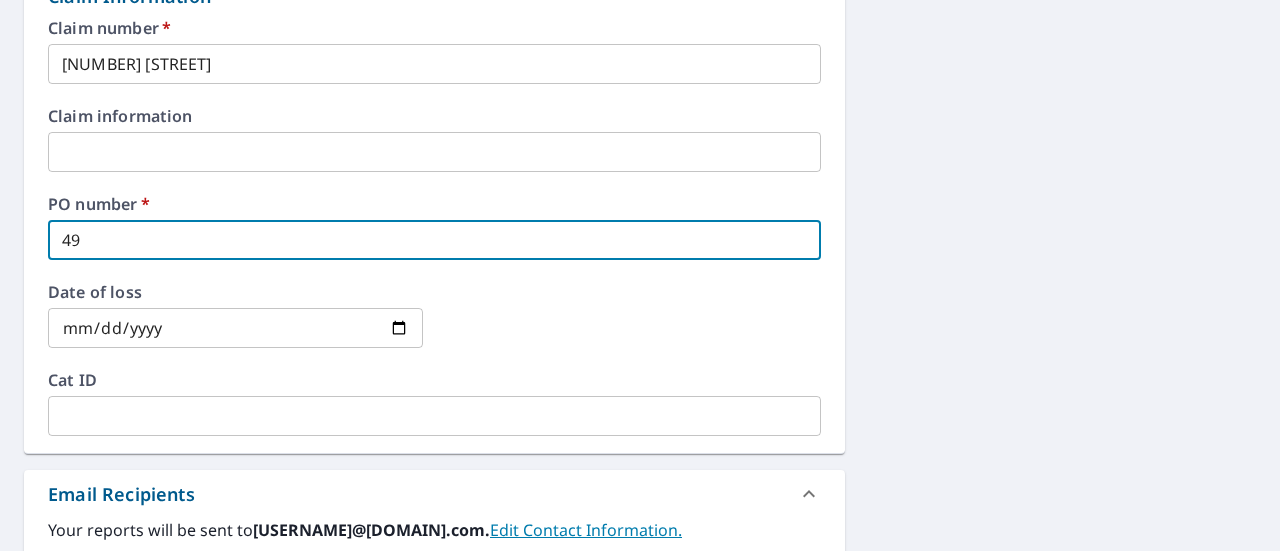 type on "490" 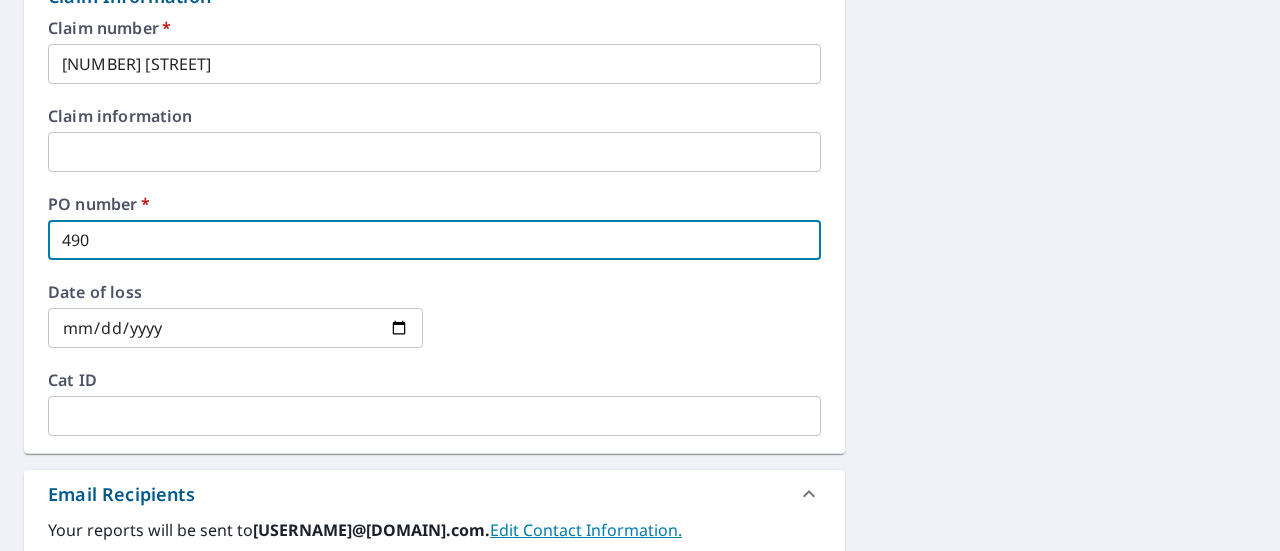 type on "4907" 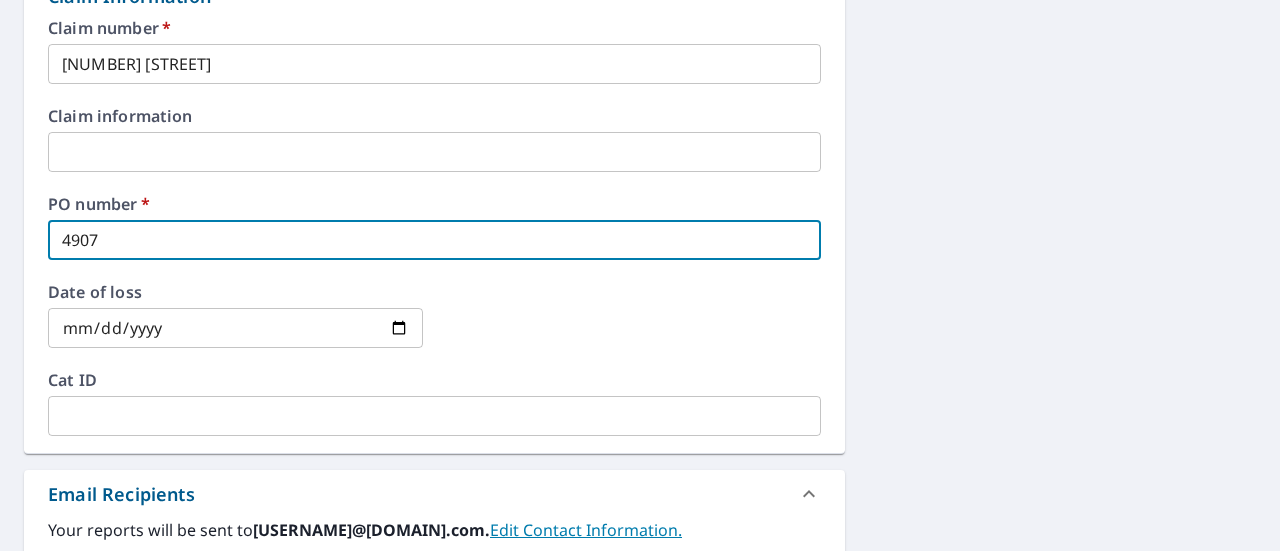 checkbox on "true" 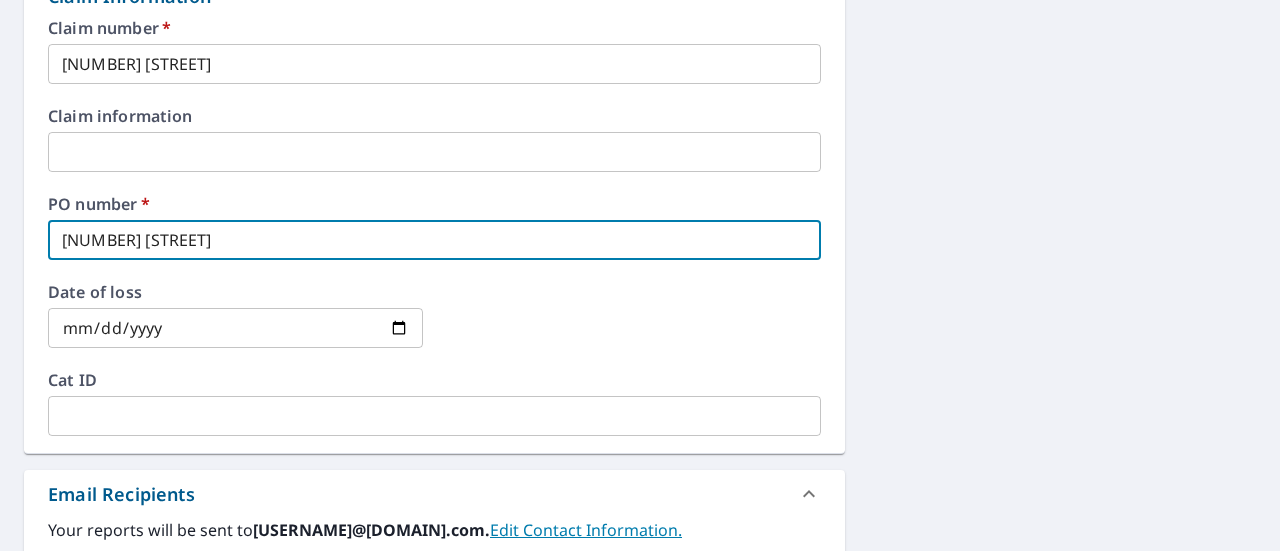 type on "[NUMBER] [STREET]" 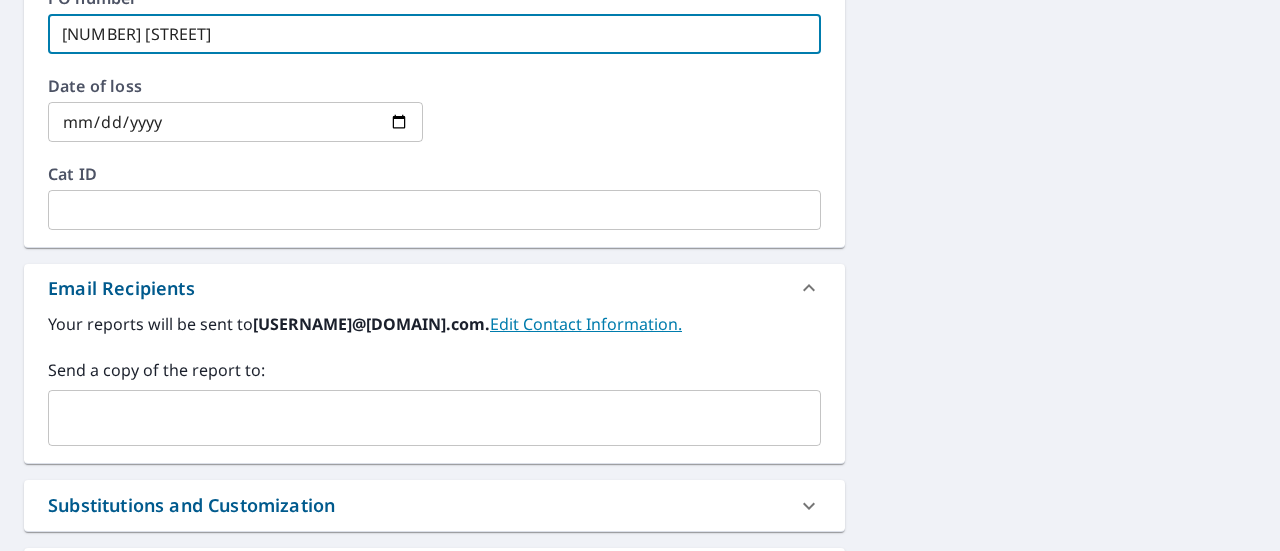 scroll, scrollTop: 978, scrollLeft: 0, axis: vertical 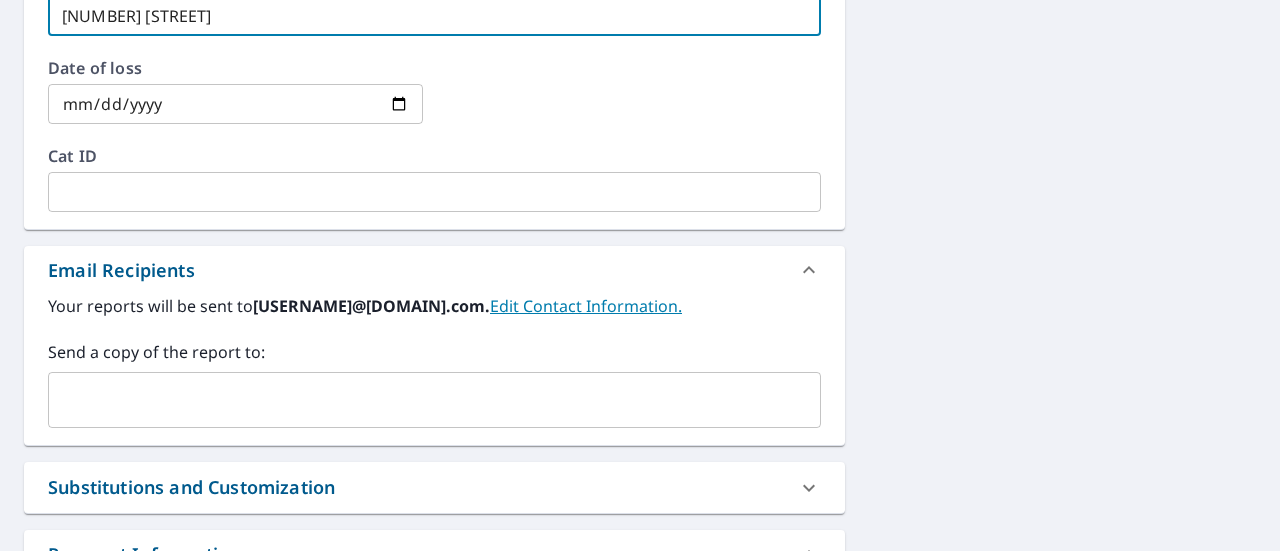 type on "[NUMBER] [STREET]" 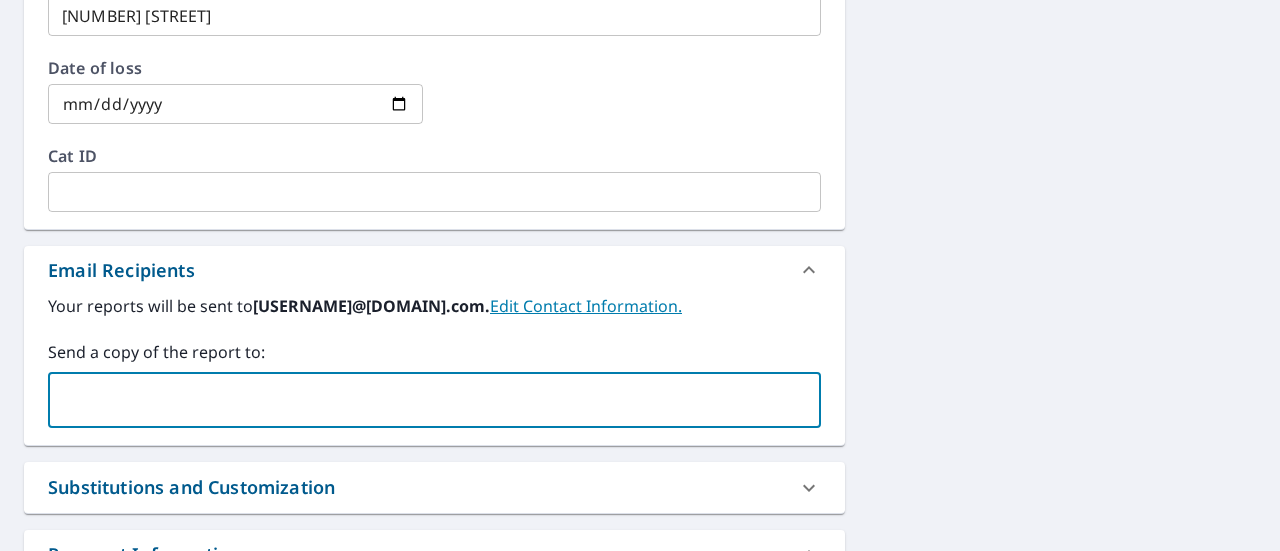 type on "[USERNAME]@[DOMAIN].CC" 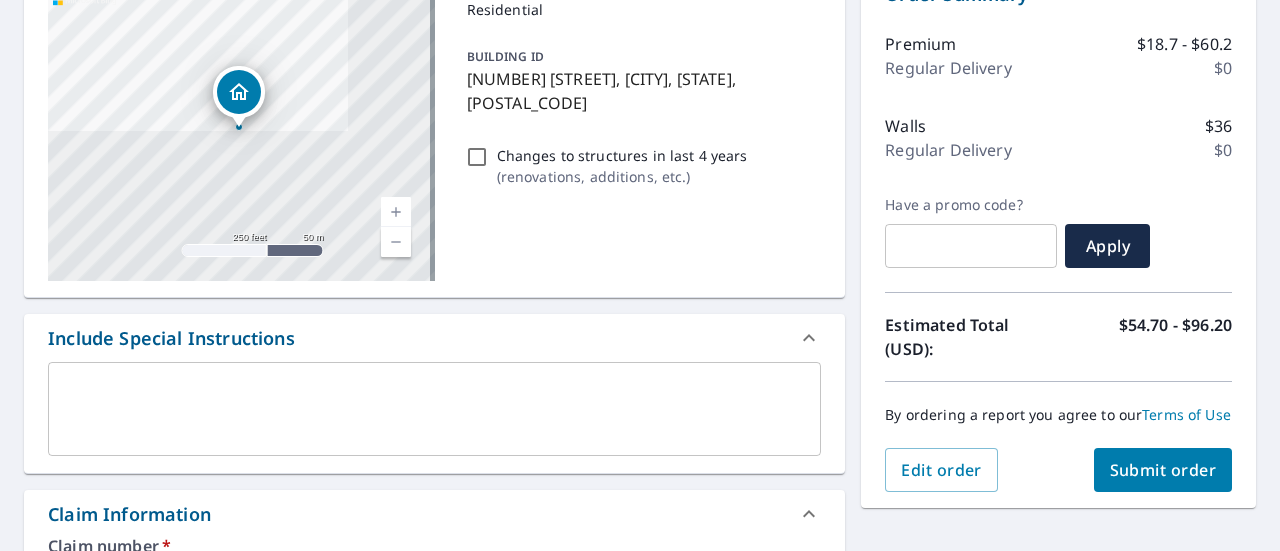 scroll, scrollTop: 184, scrollLeft: 0, axis: vertical 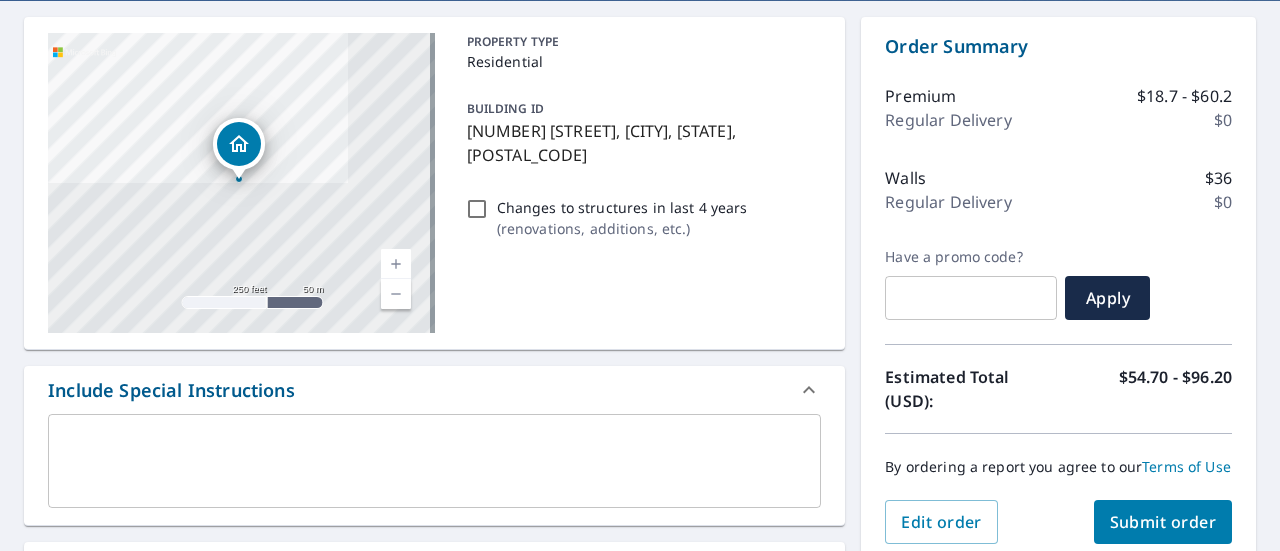 type 